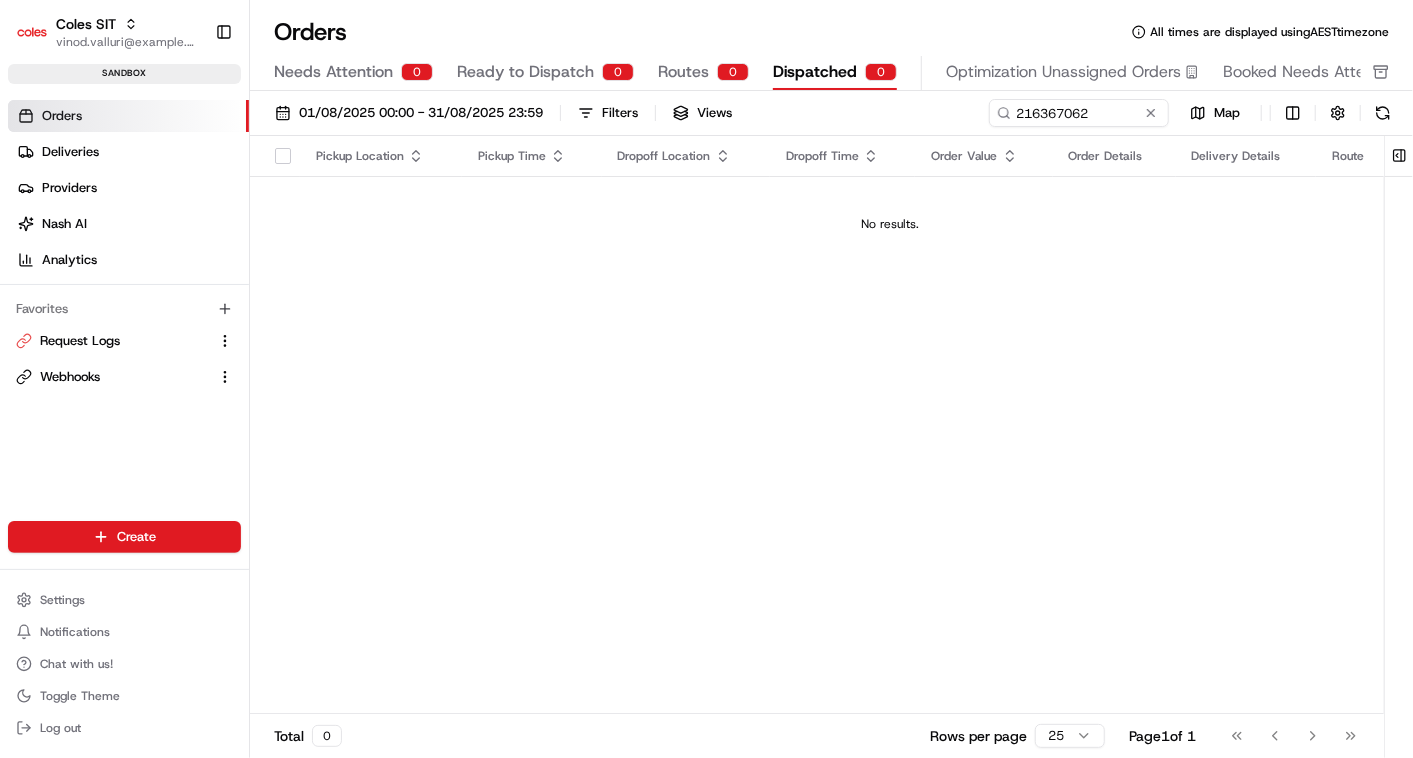 scroll, scrollTop: 0, scrollLeft: 0, axis: both 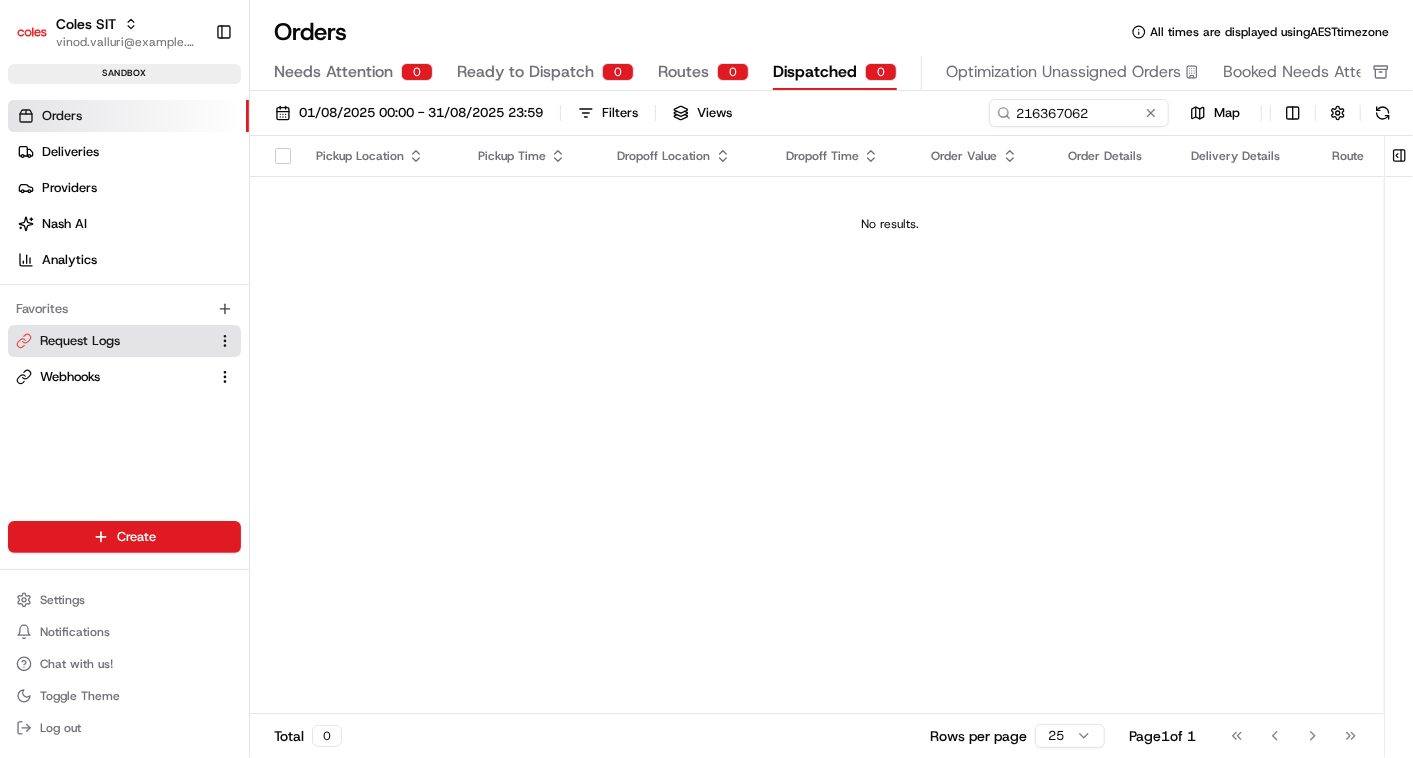 click on "Request Logs" at bounding box center (80, 341) 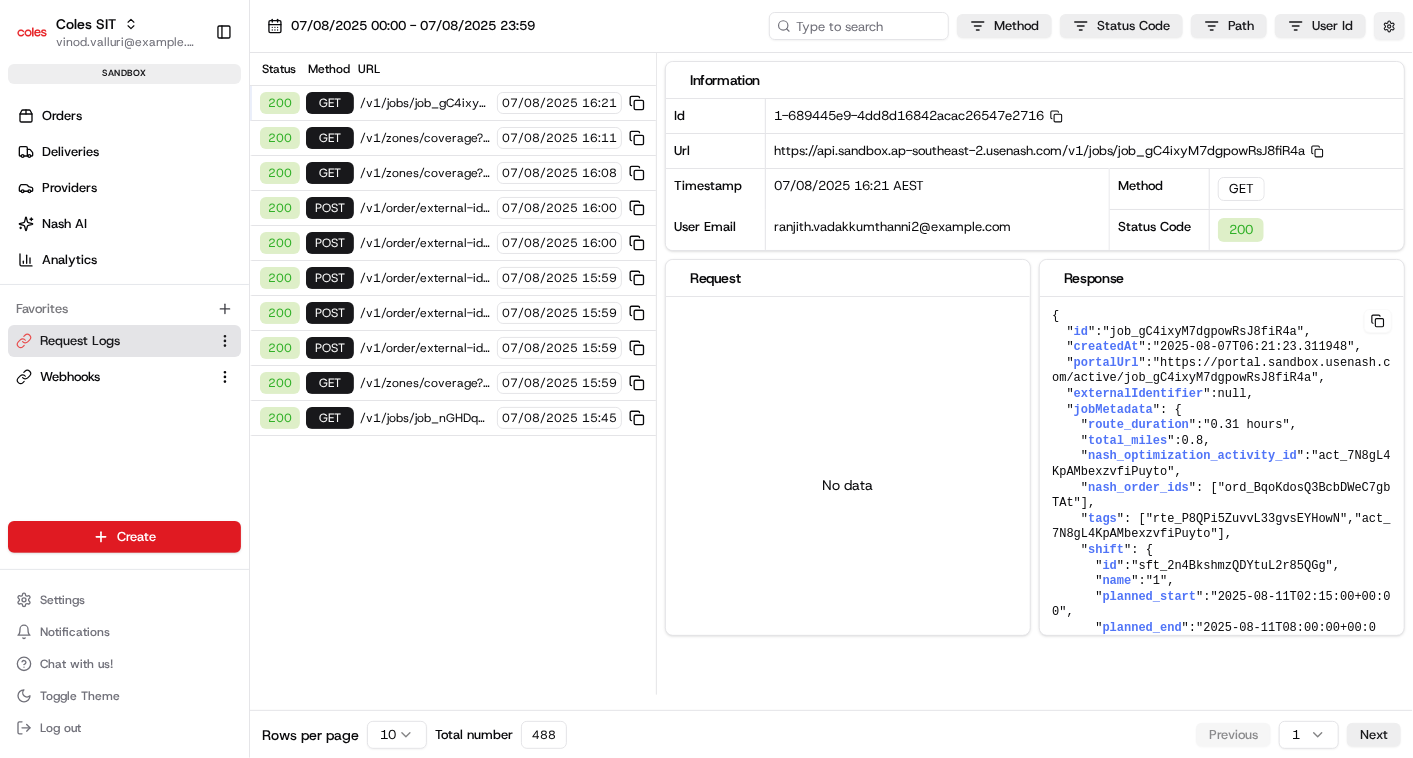 click at bounding box center [1389, 26] 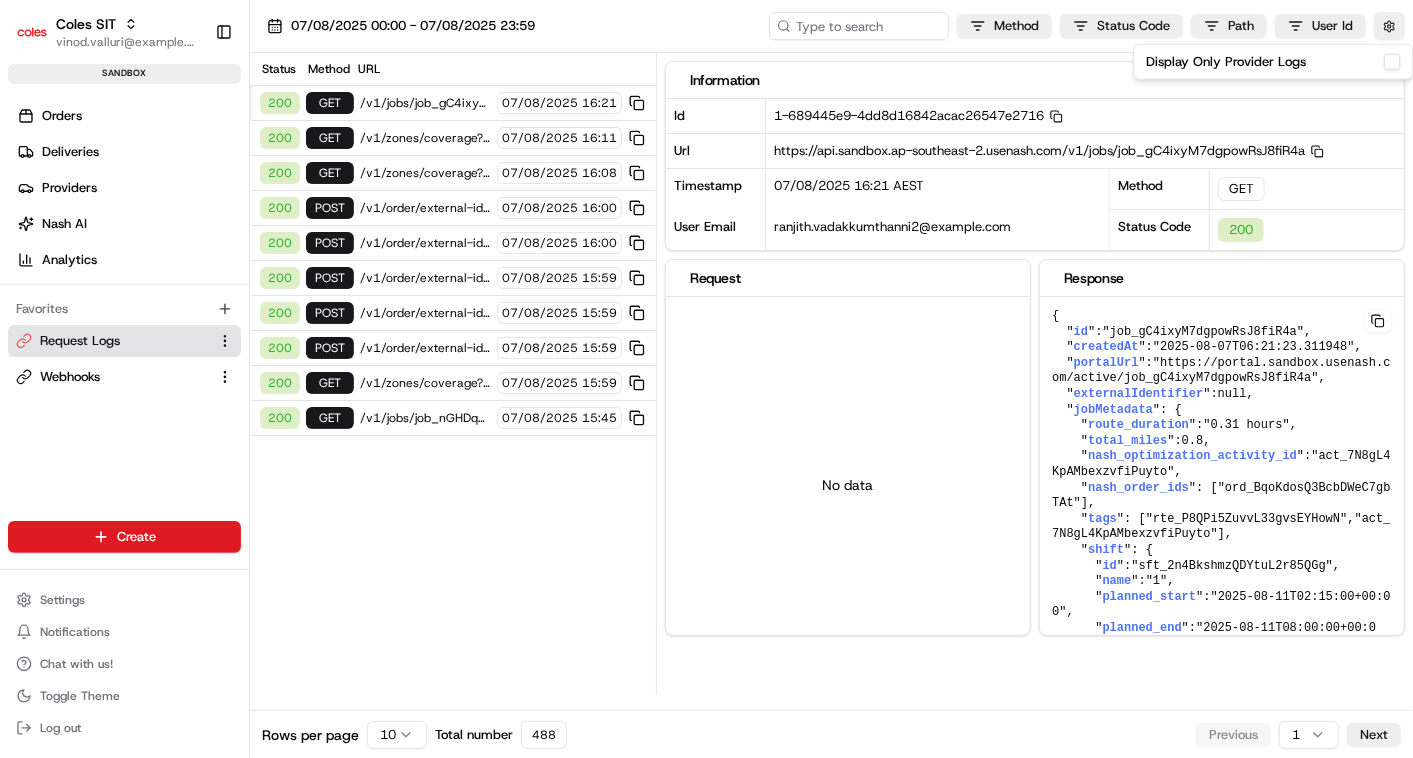 click on "Display Only Provider Logs" at bounding box center [1392, 62] 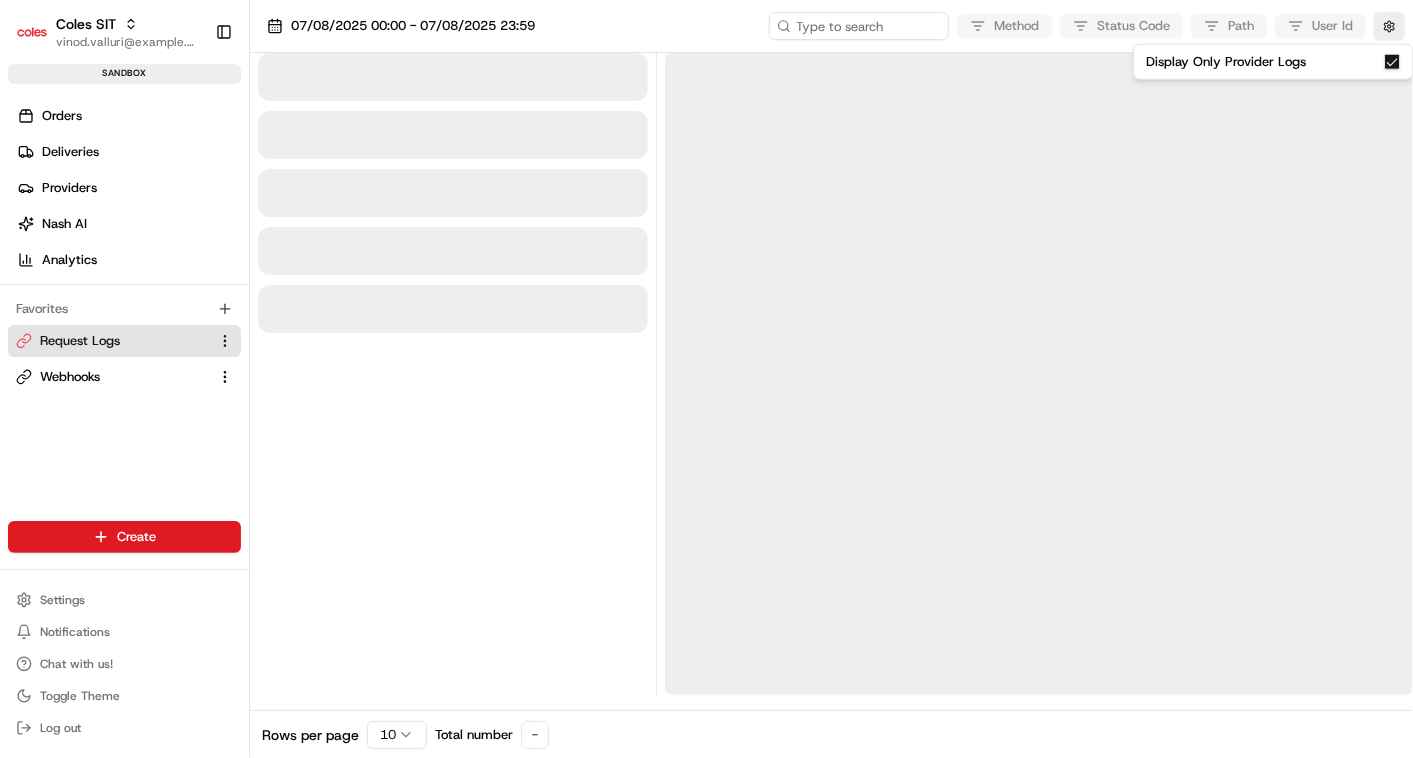 type on "on" 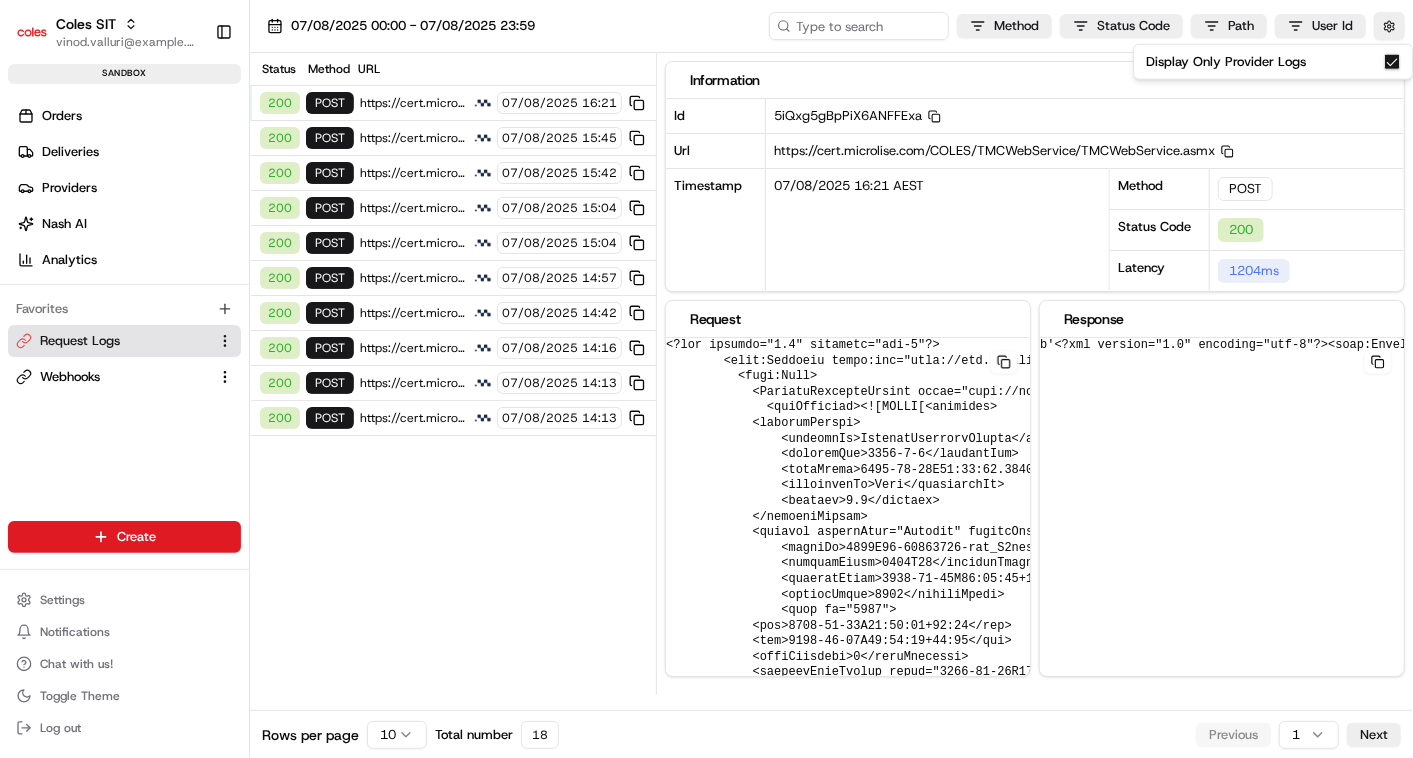 click on "https://cert.microlise.com/COLES/TMCWebService/TMCWebService.asmx" at bounding box center [413, 418] 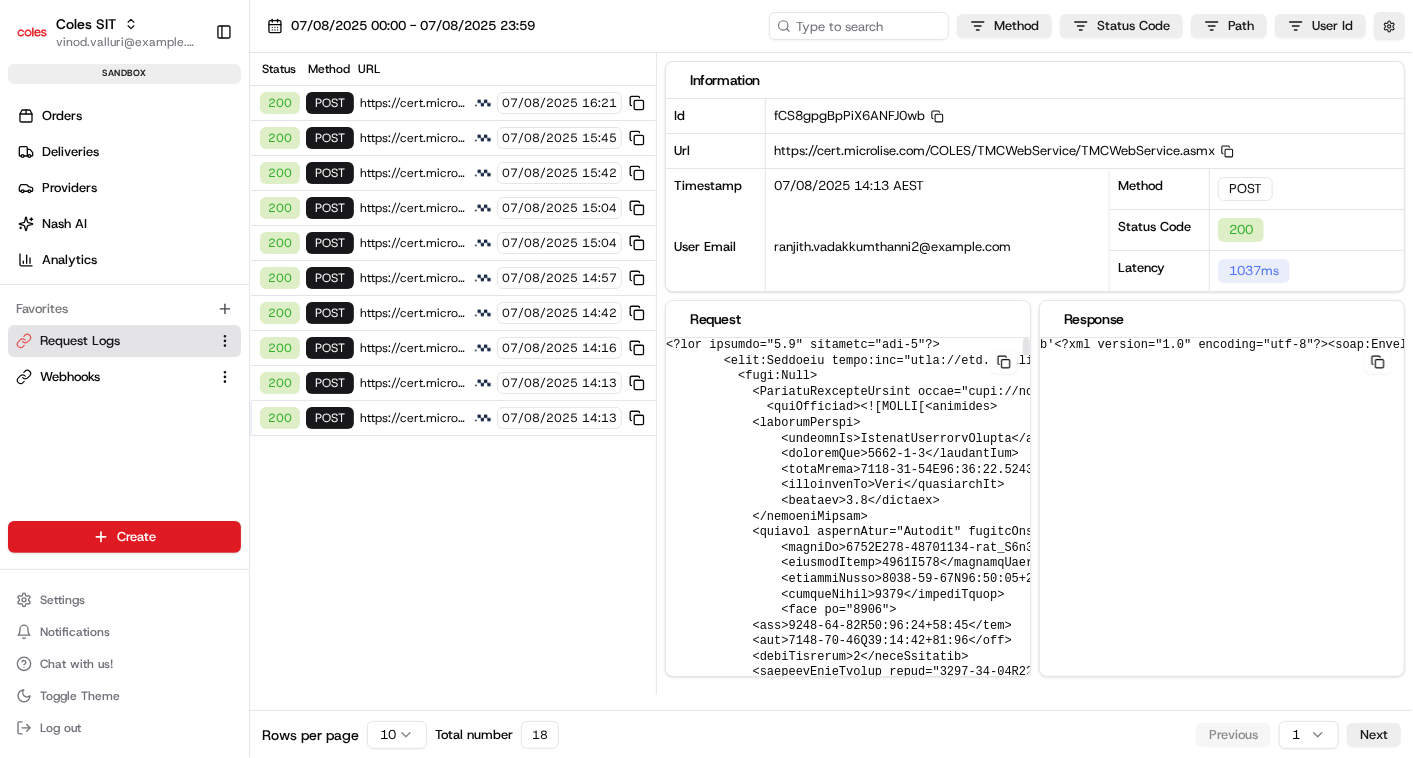 click at bounding box center (1303, 4868) 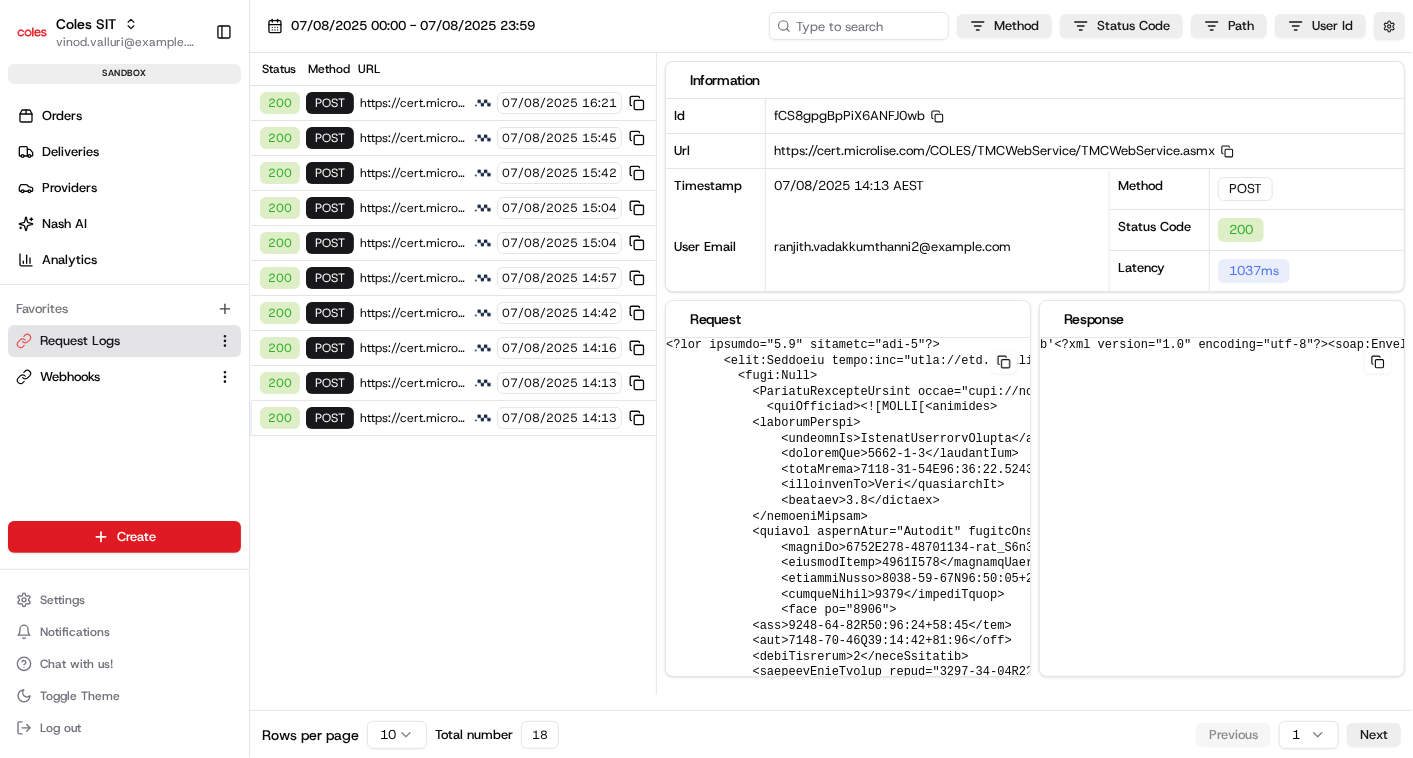 click 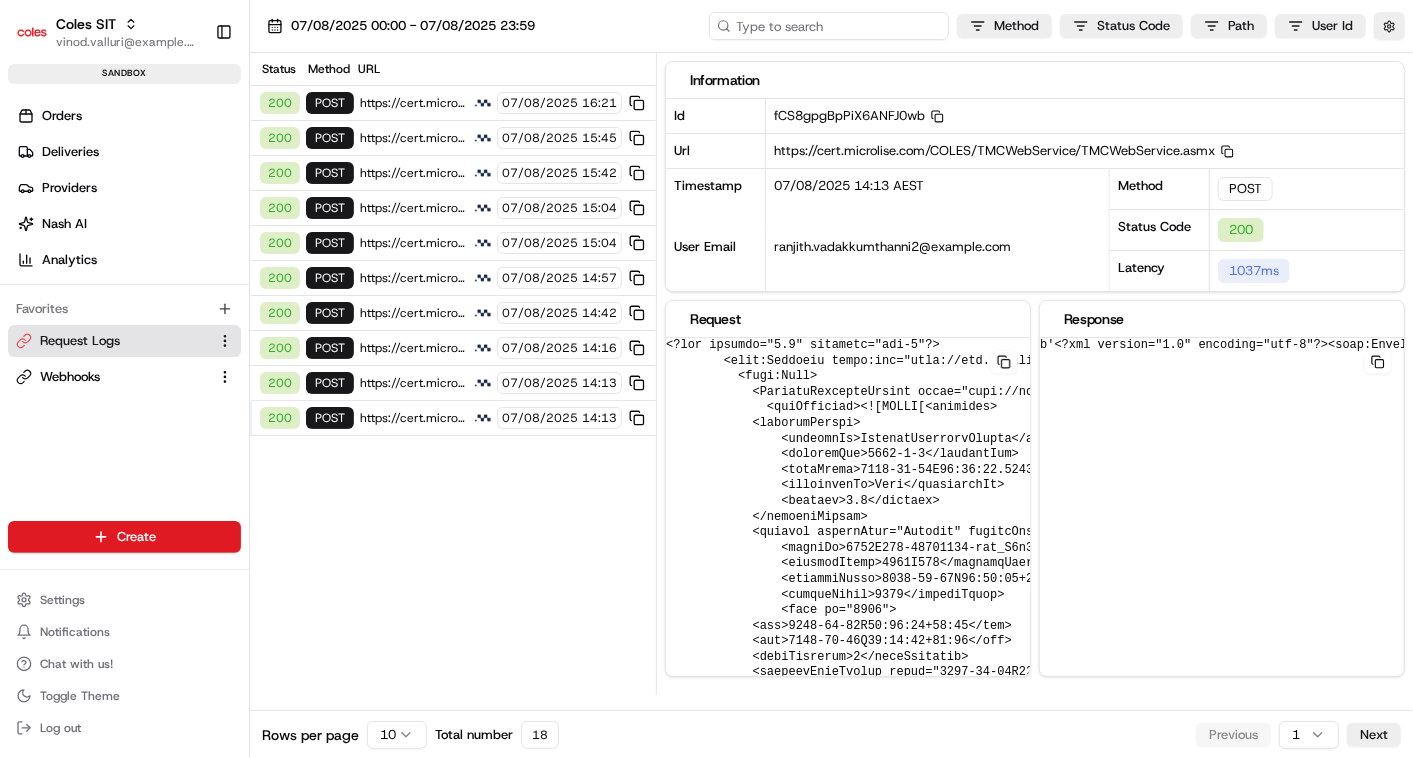 click at bounding box center [829, 26] 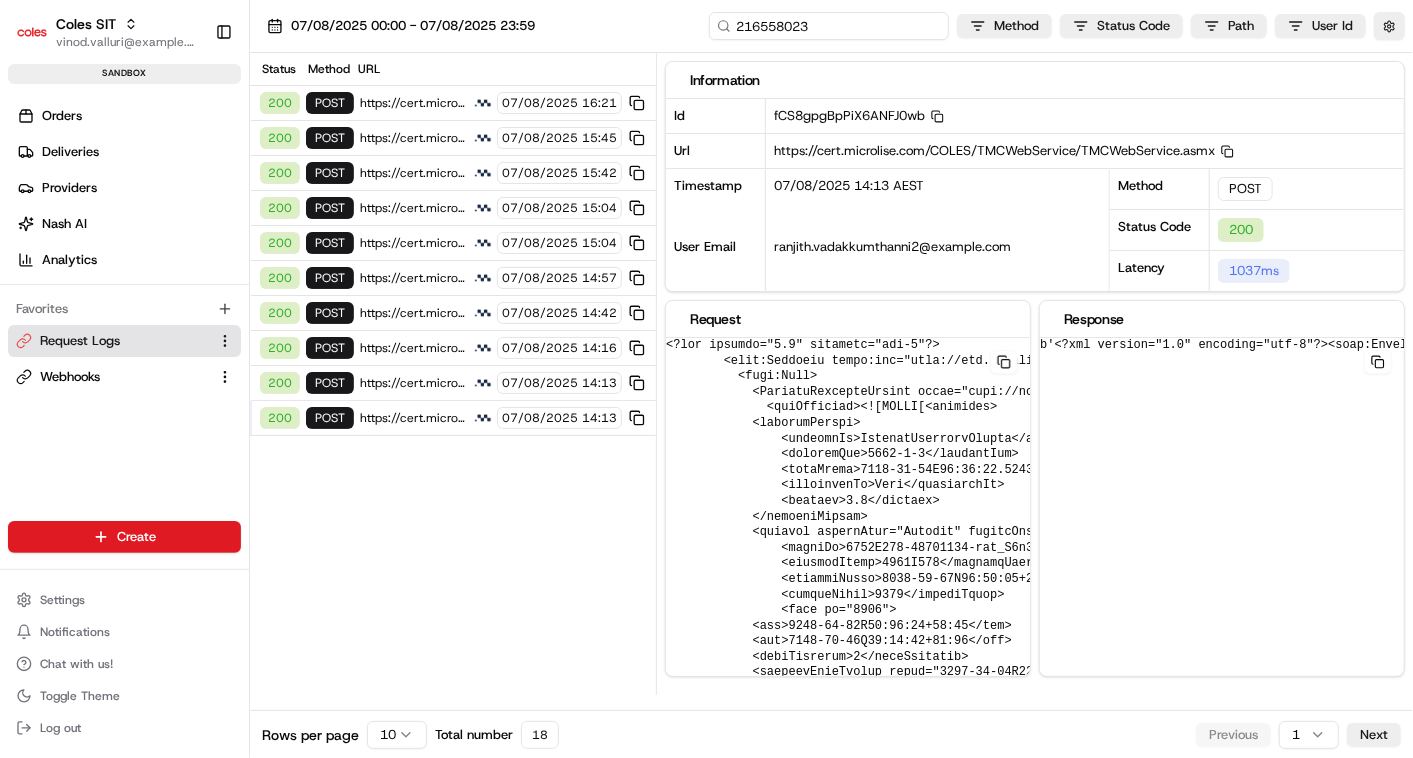 type on "216558023" 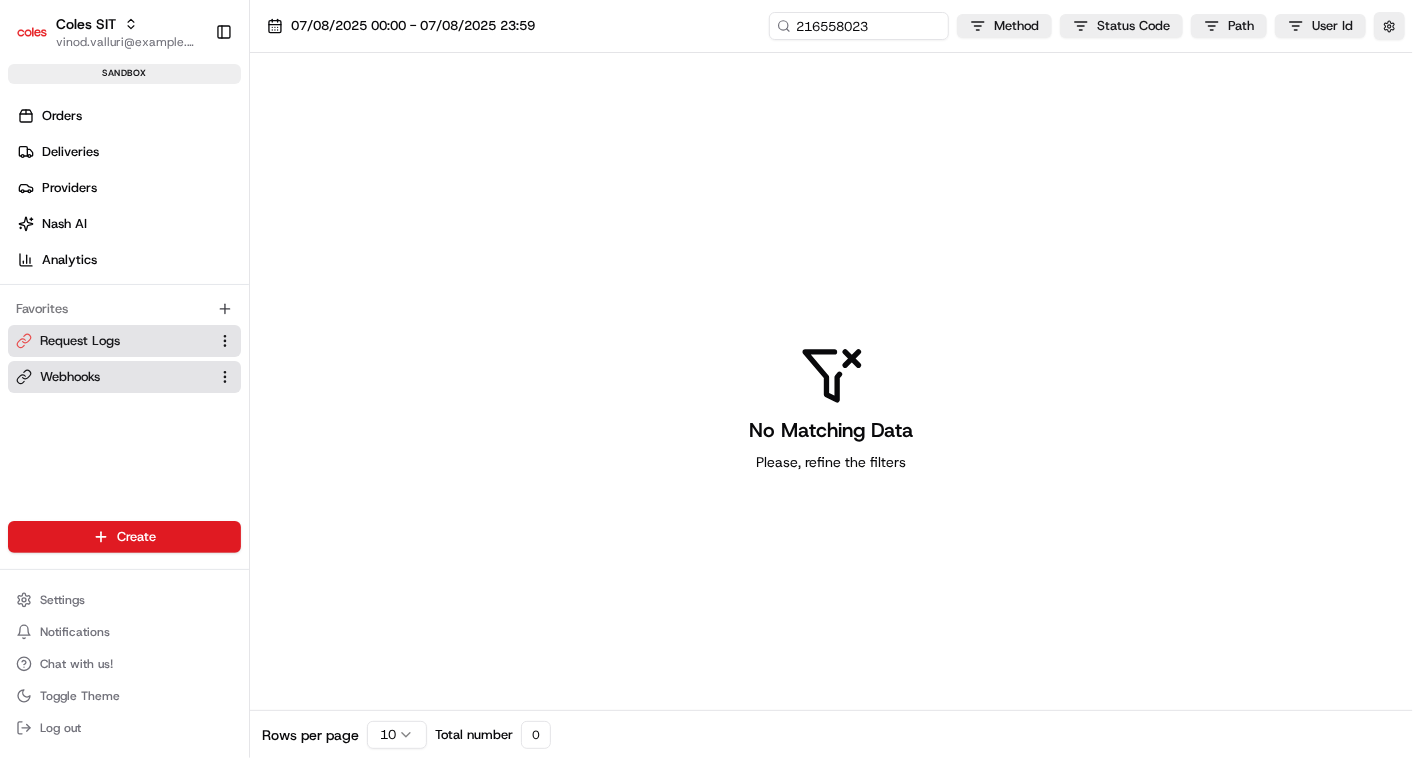 click on "Webhooks" at bounding box center [70, 377] 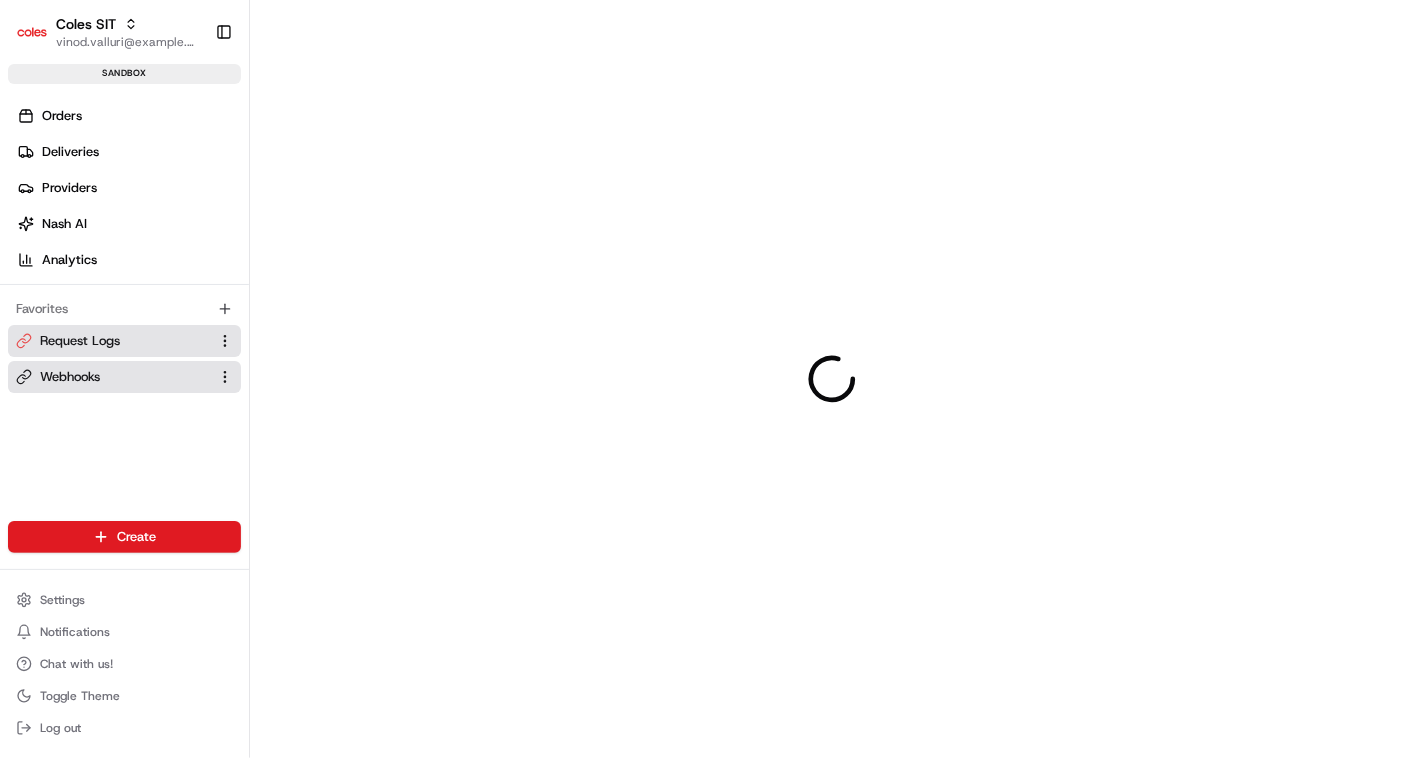 click on "Request Logs" at bounding box center (80, 341) 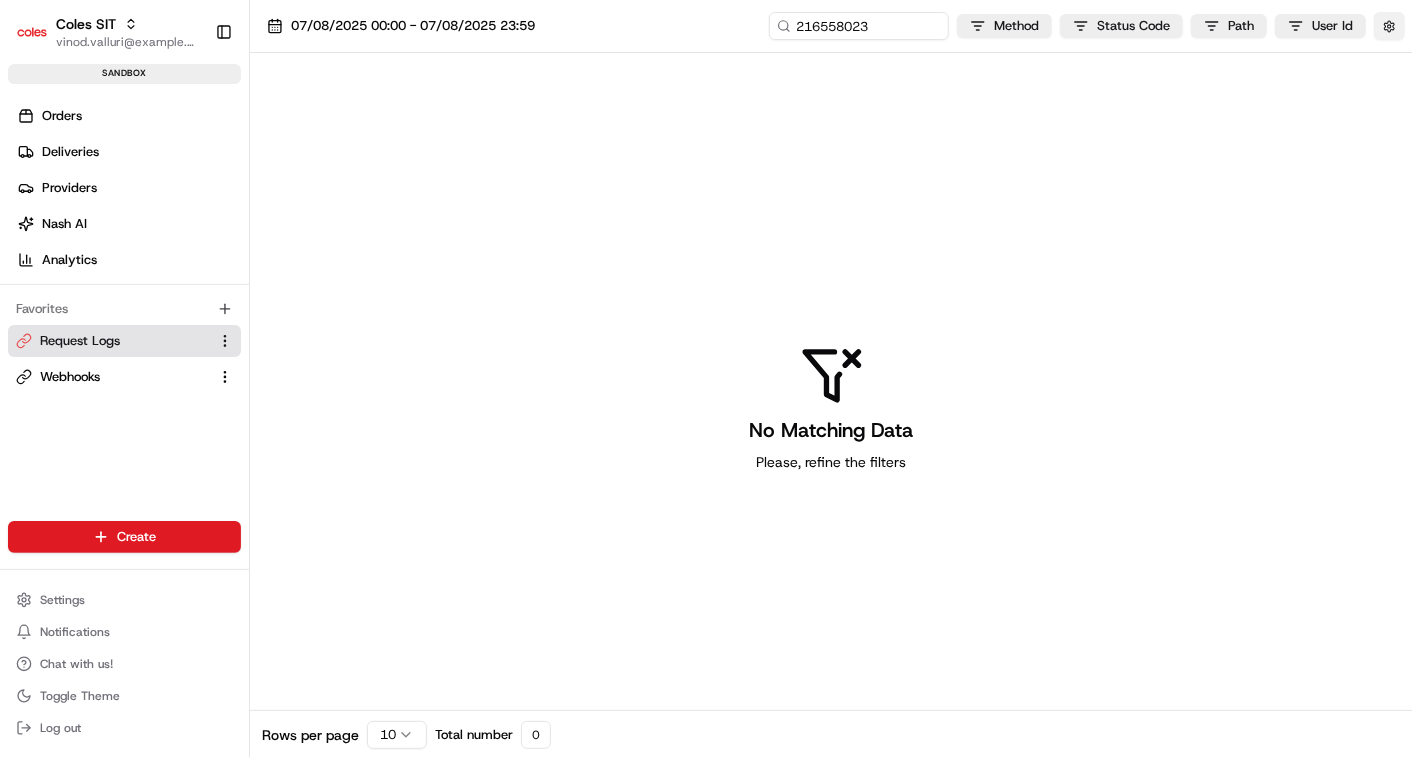 click at bounding box center [1389, 26] 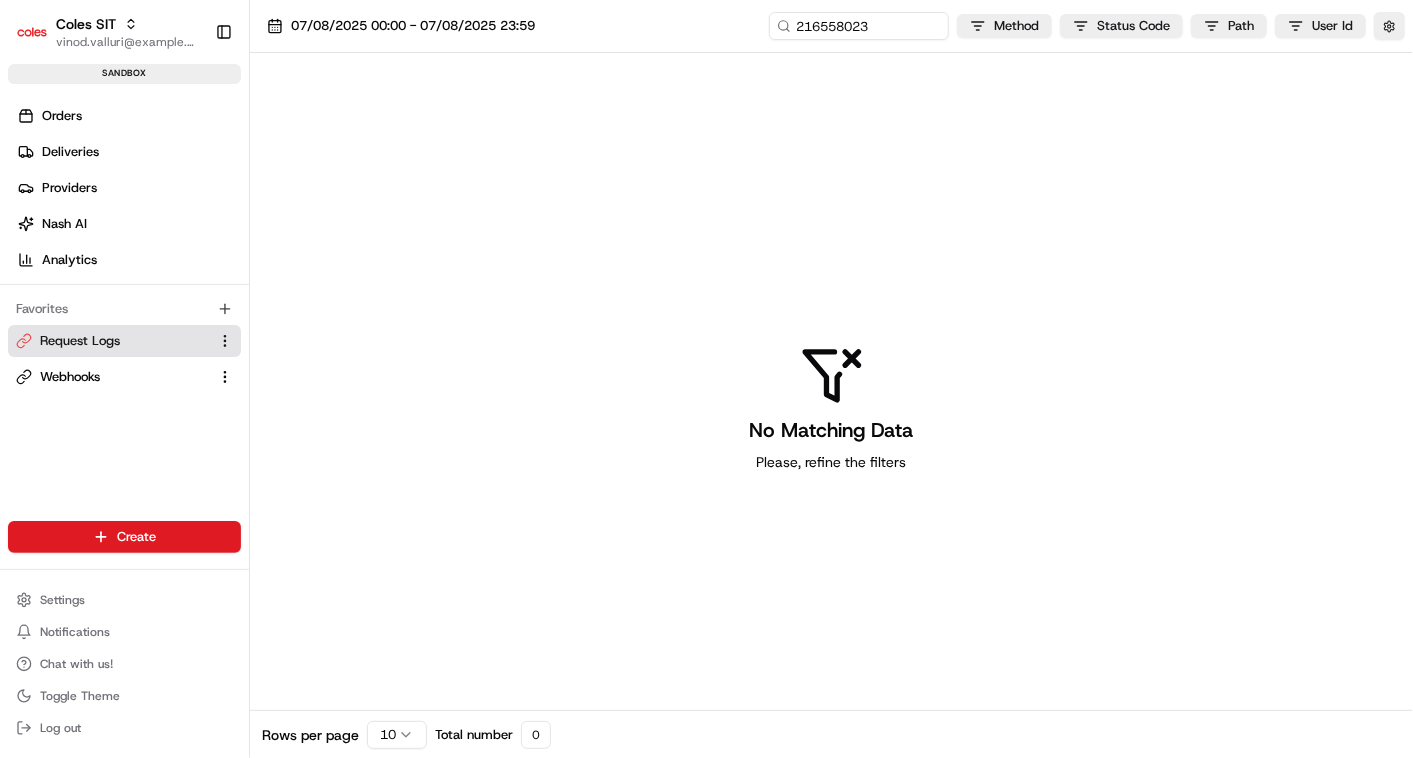 click on "No Matching Data Please, refine the filters" at bounding box center [831, 408] 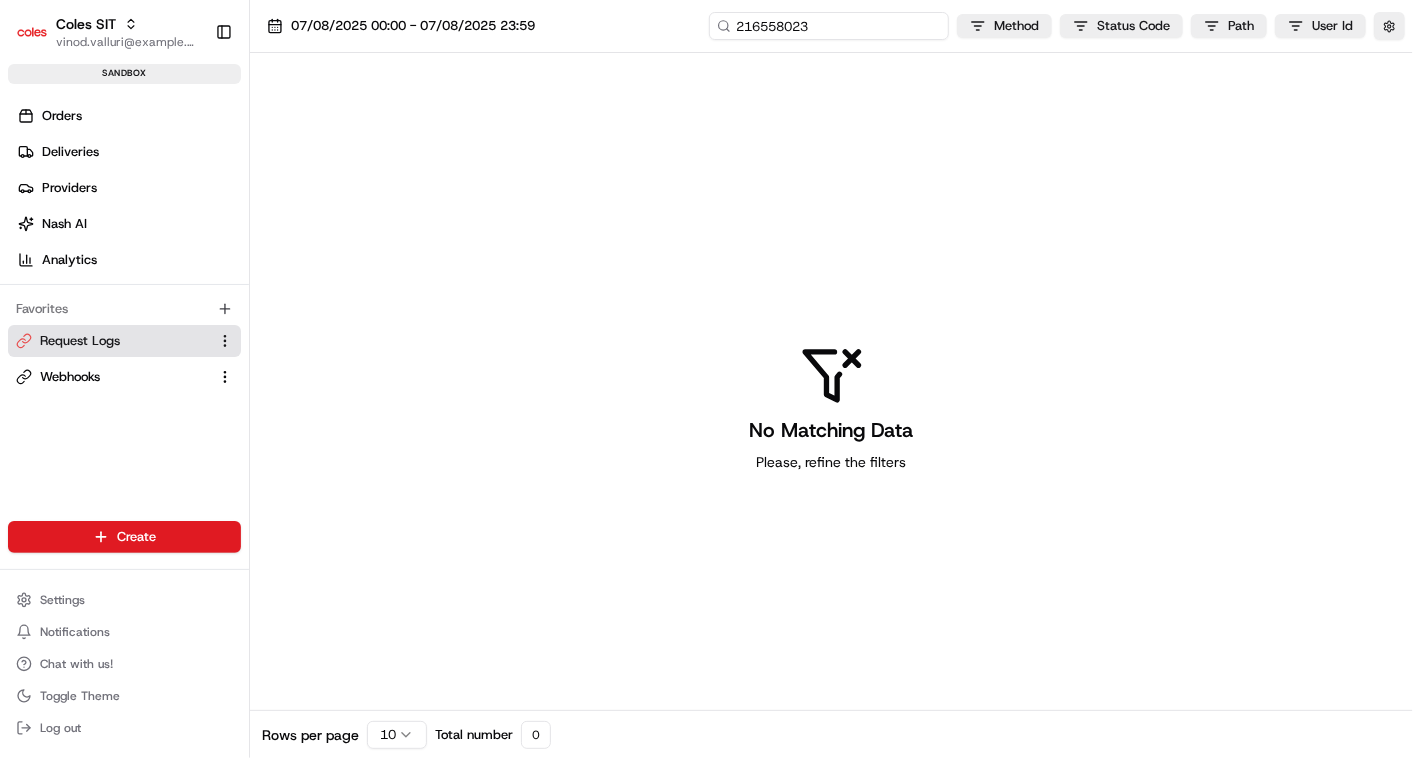 click on "216558023" at bounding box center (829, 26) 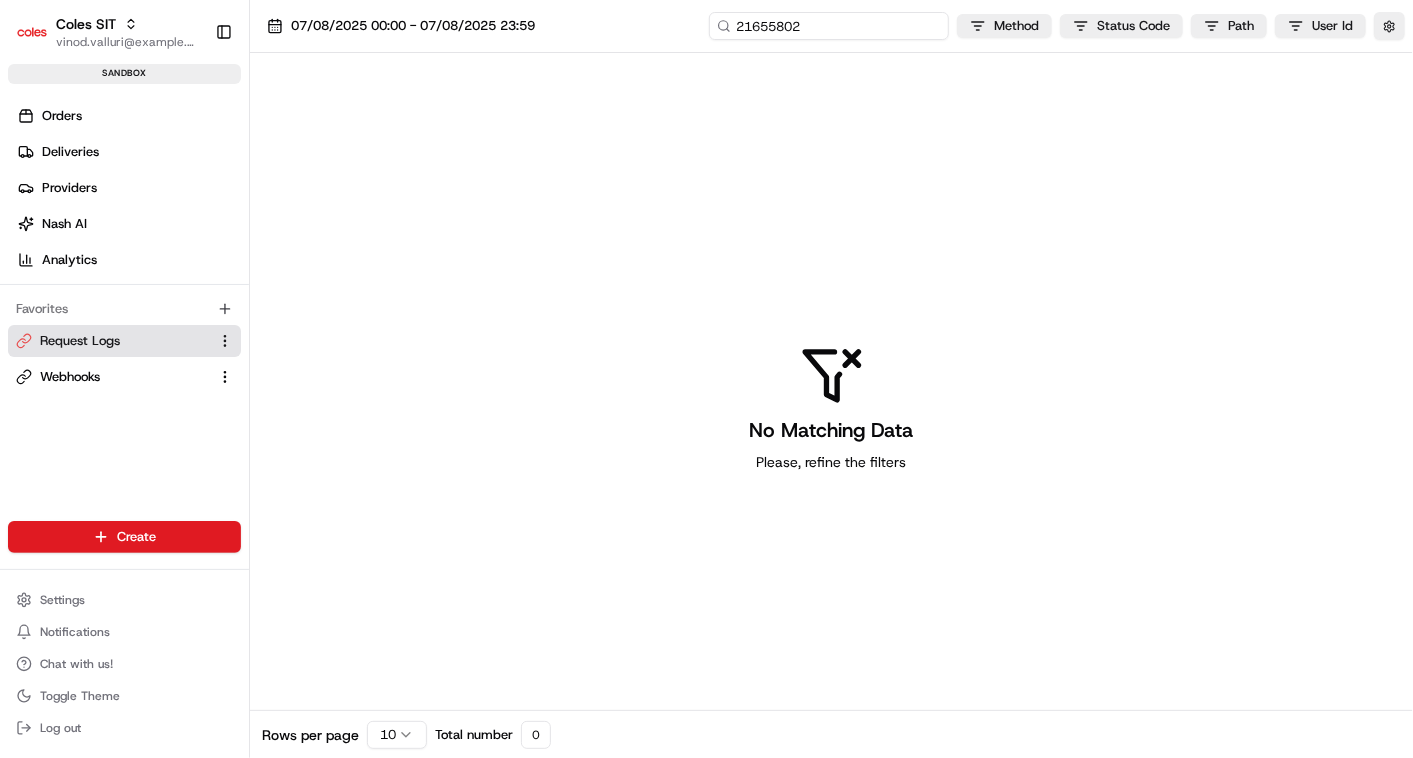type on "21655802" 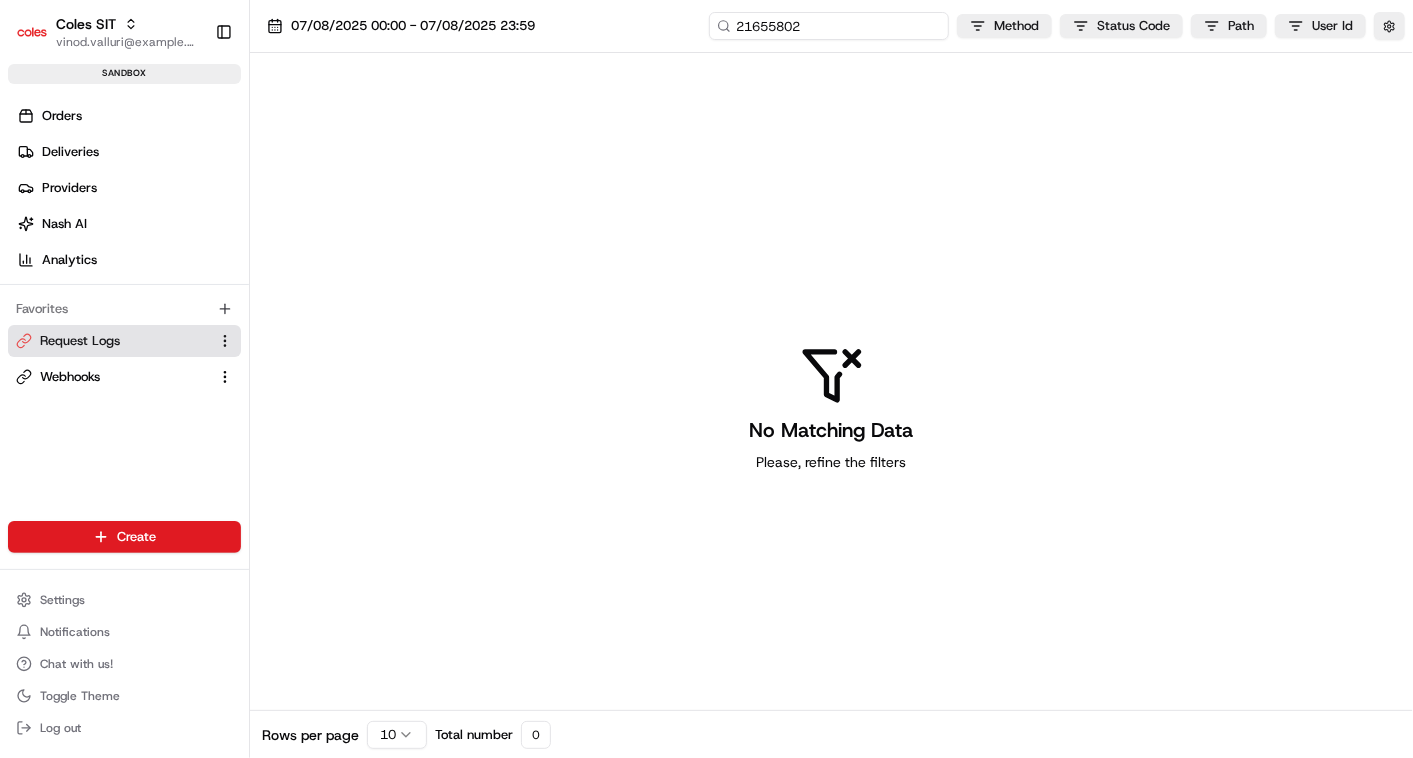 click on "21655802" at bounding box center (829, 26) 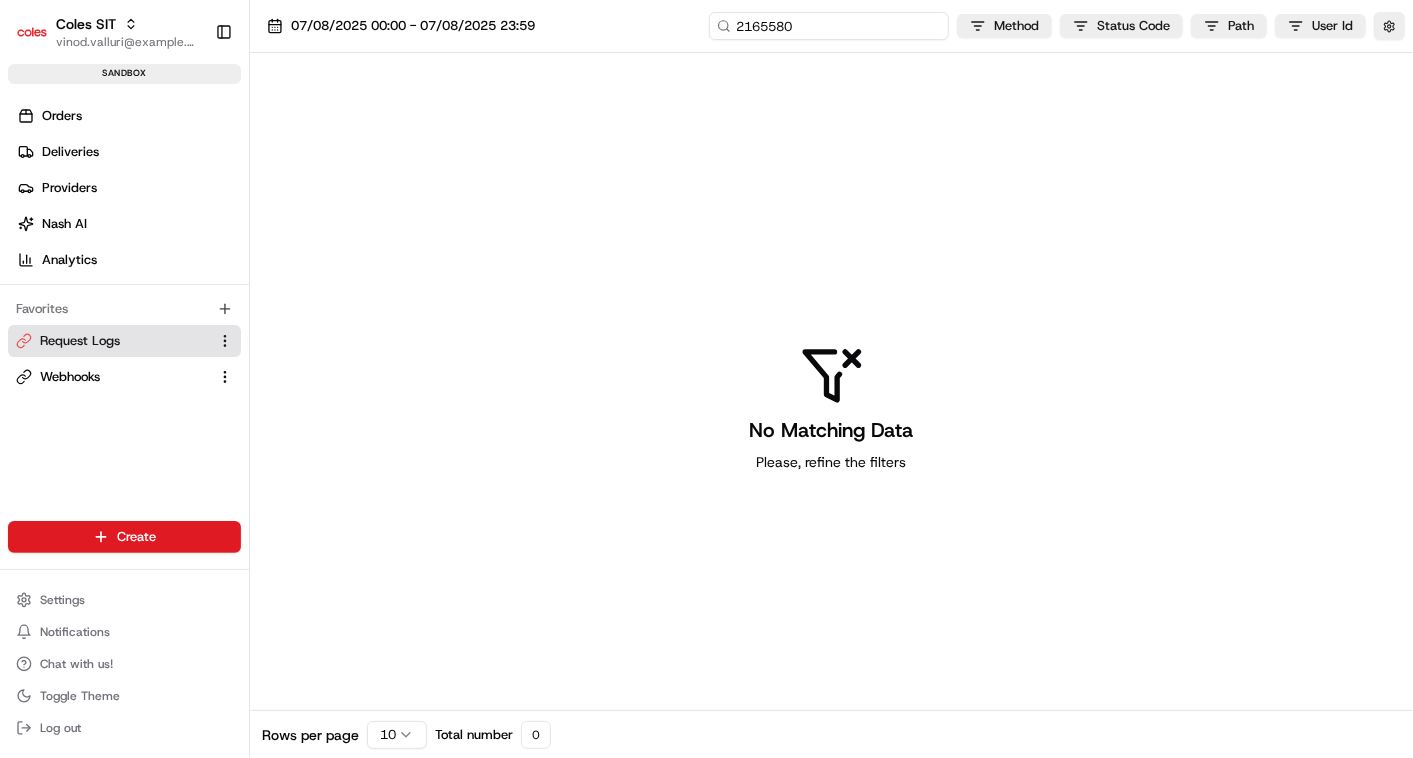 click on "2165580" at bounding box center (829, 26) 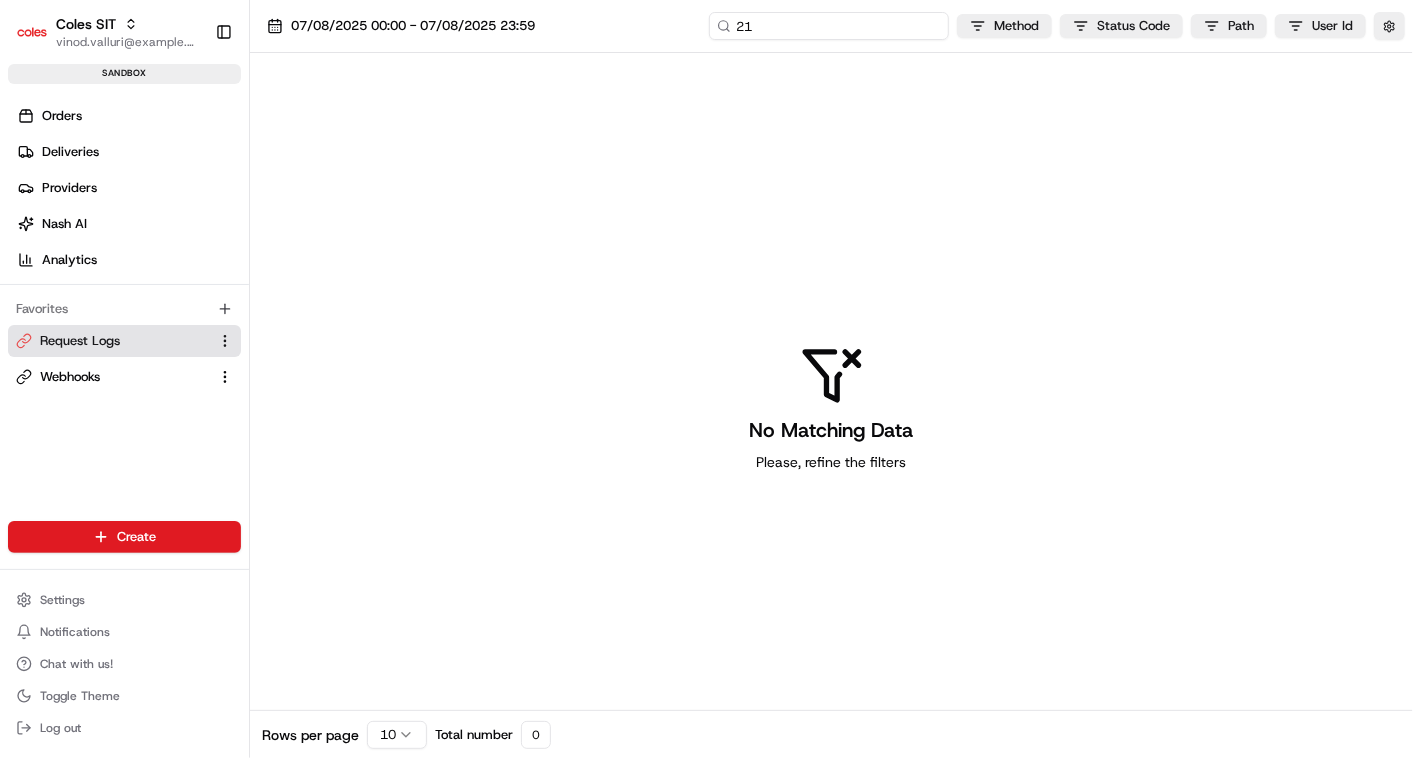 type on "2" 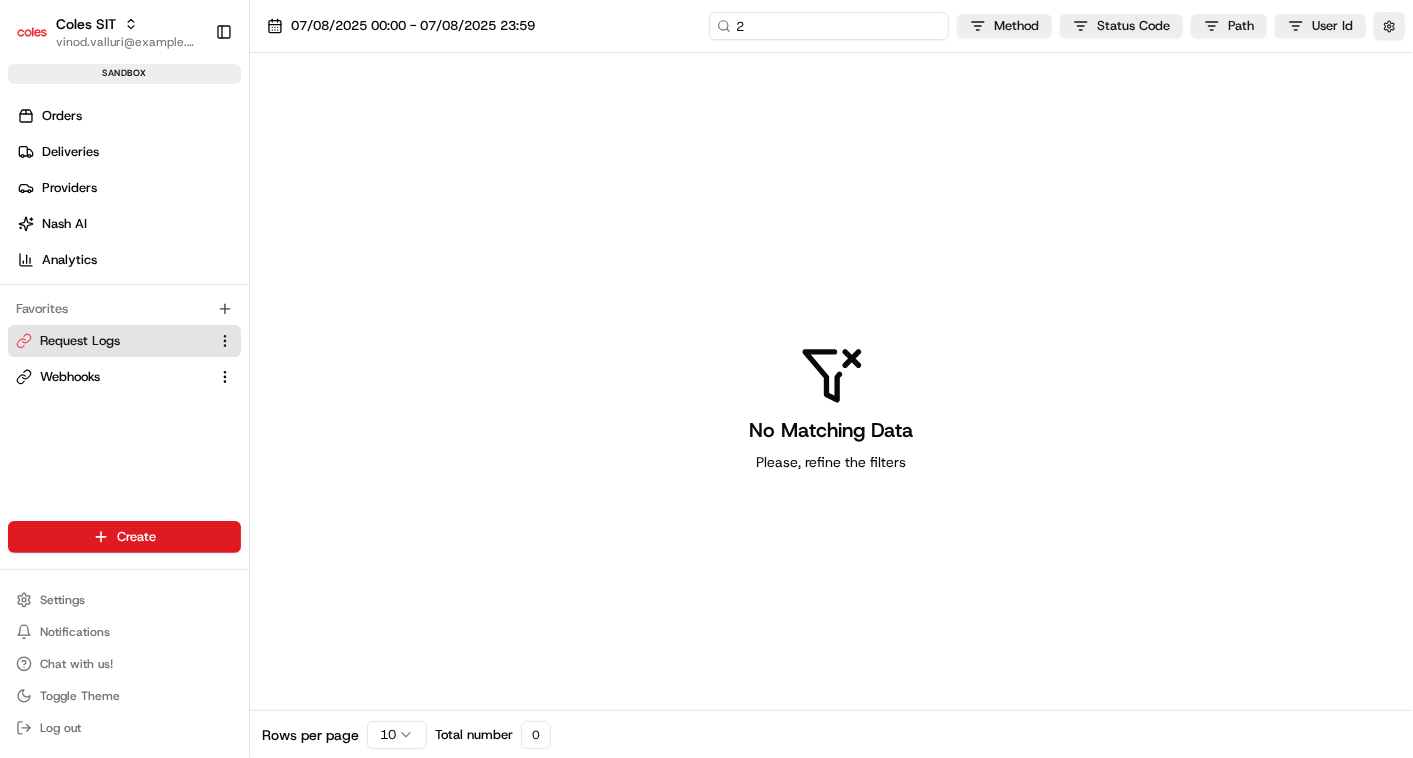 type 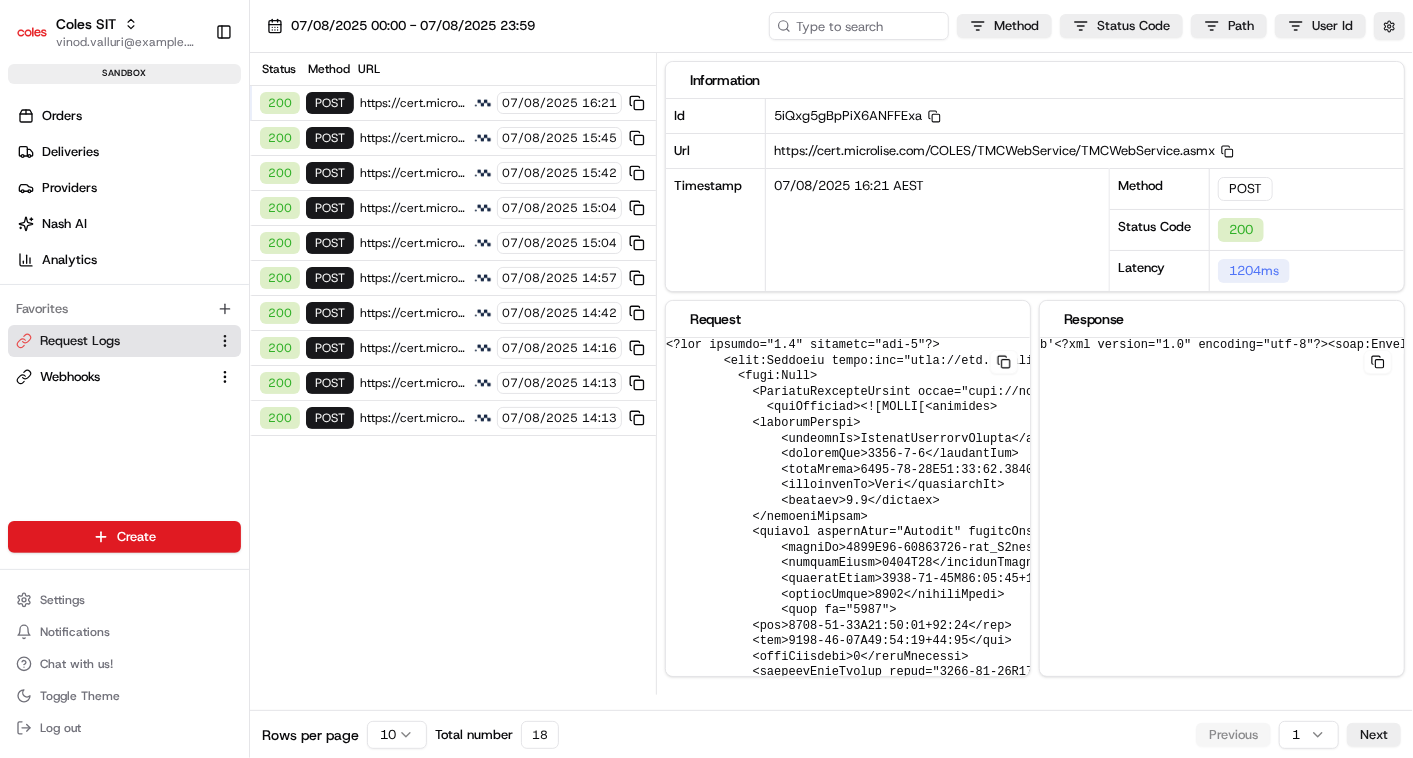 click on "https://cert.microlise.com/COLES/TMCWebService/TMCWebService.asmx" at bounding box center [413, 418] 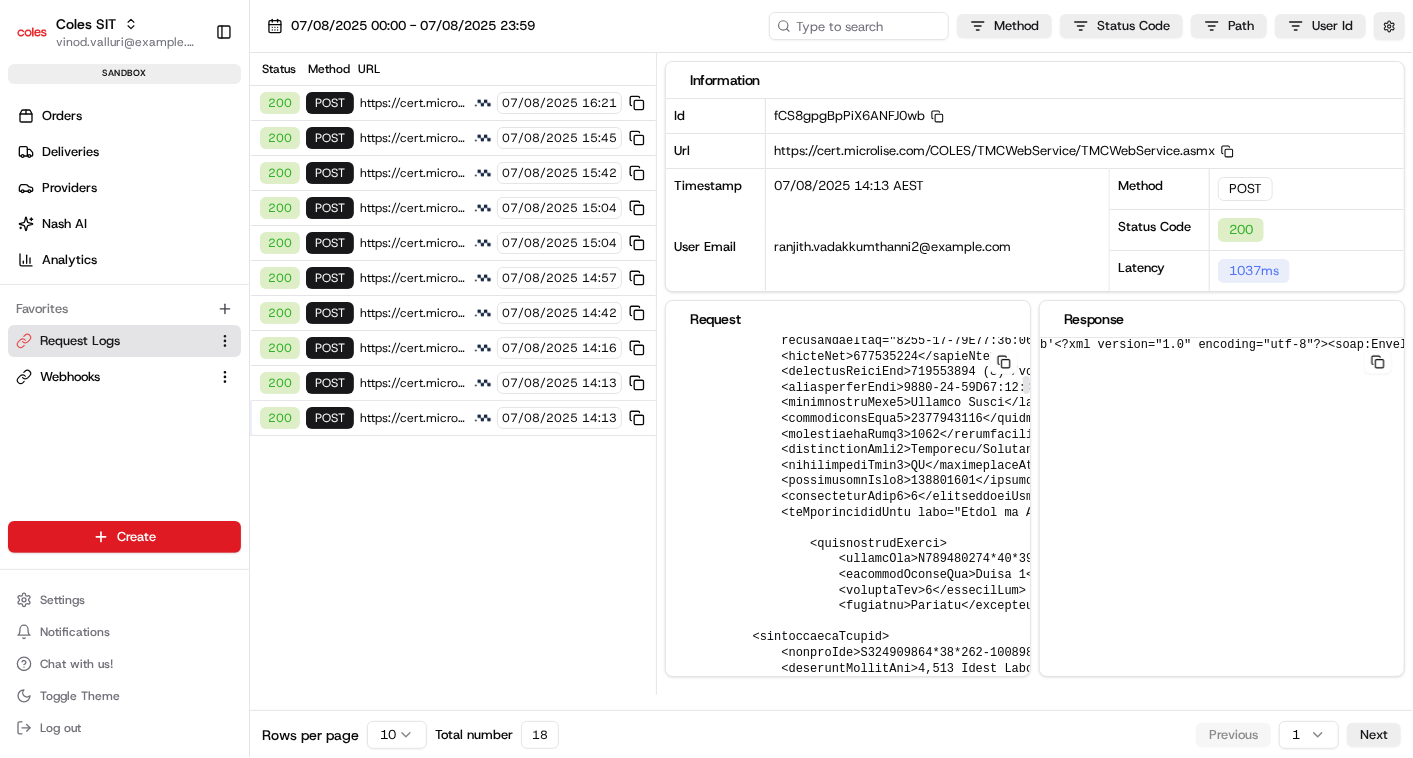 scroll, scrollTop: 925, scrollLeft: 0, axis: vertical 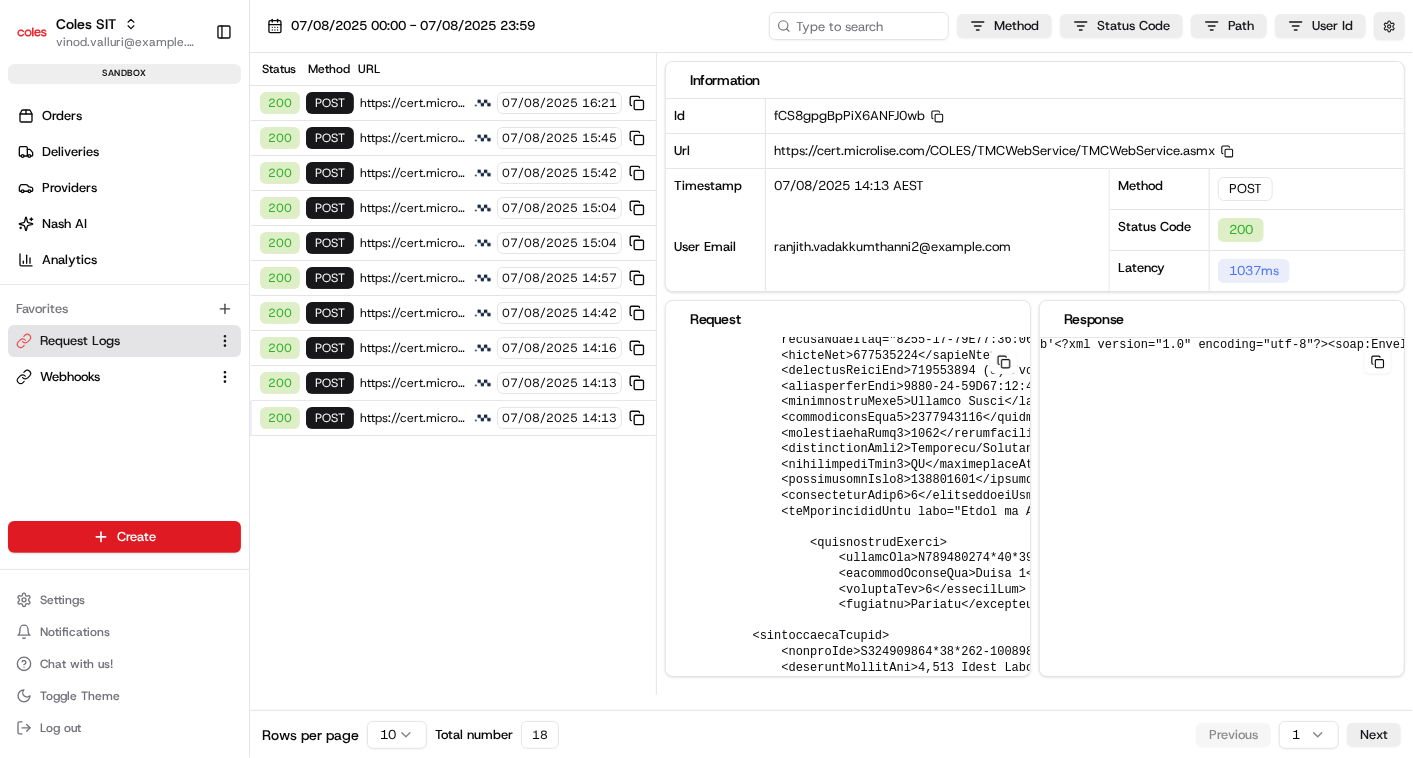 click on "Orders Deliveries Providers Nash AI Analytics Favorites Request Logs Webhooks" at bounding box center [124, 326] 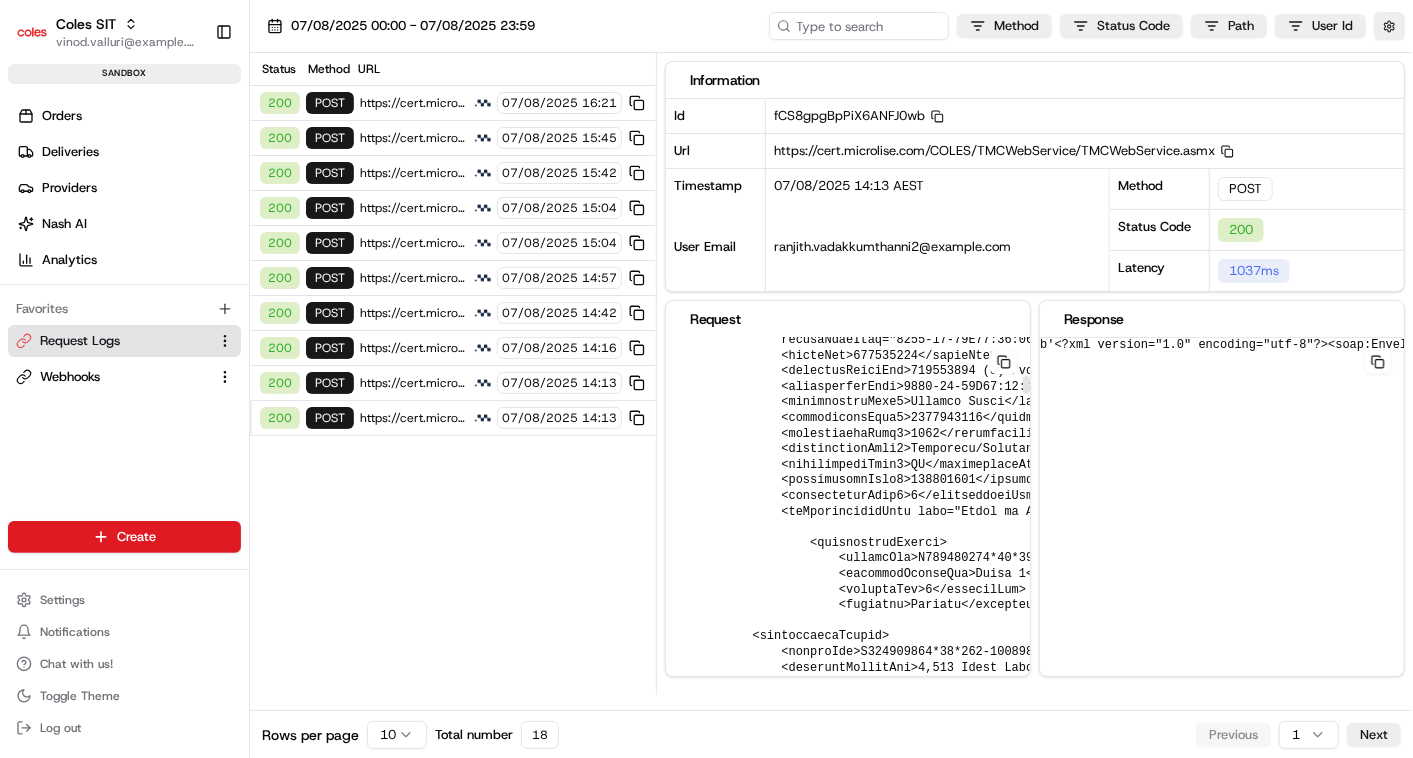 click at bounding box center (1303, 3943) 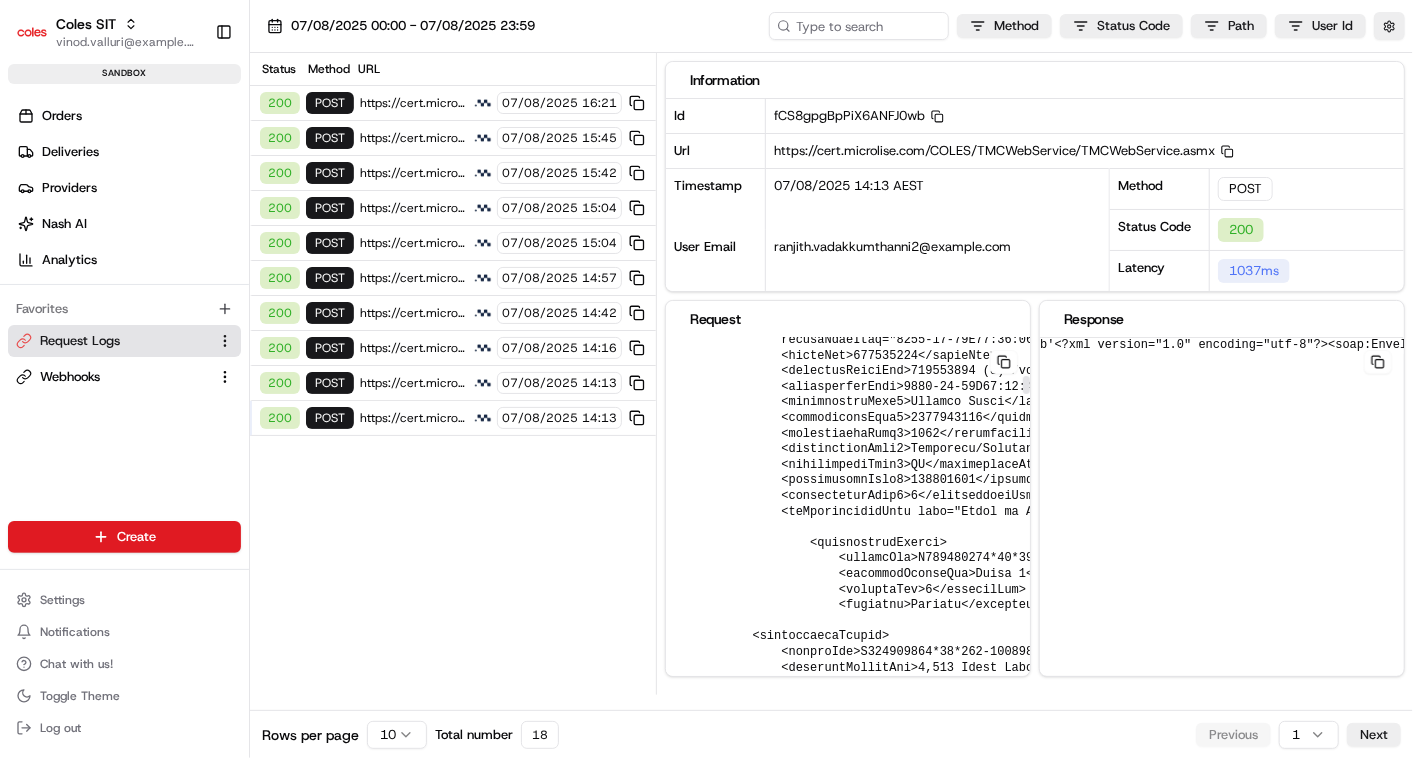 click at bounding box center [1303, 3943] 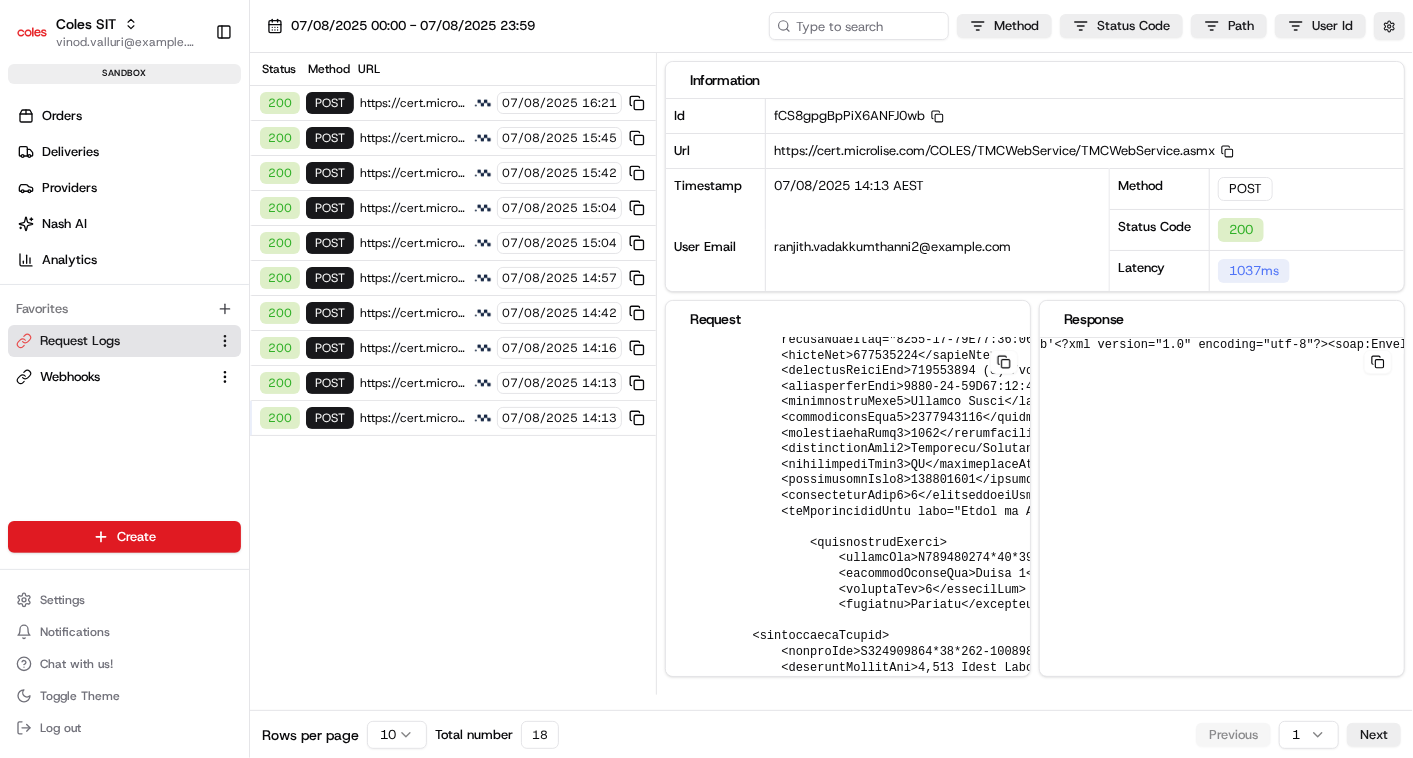 click on "https://cert.microlise.com/COLES/TMCWebService/TMCWebService.asmx" at bounding box center (413, 383) 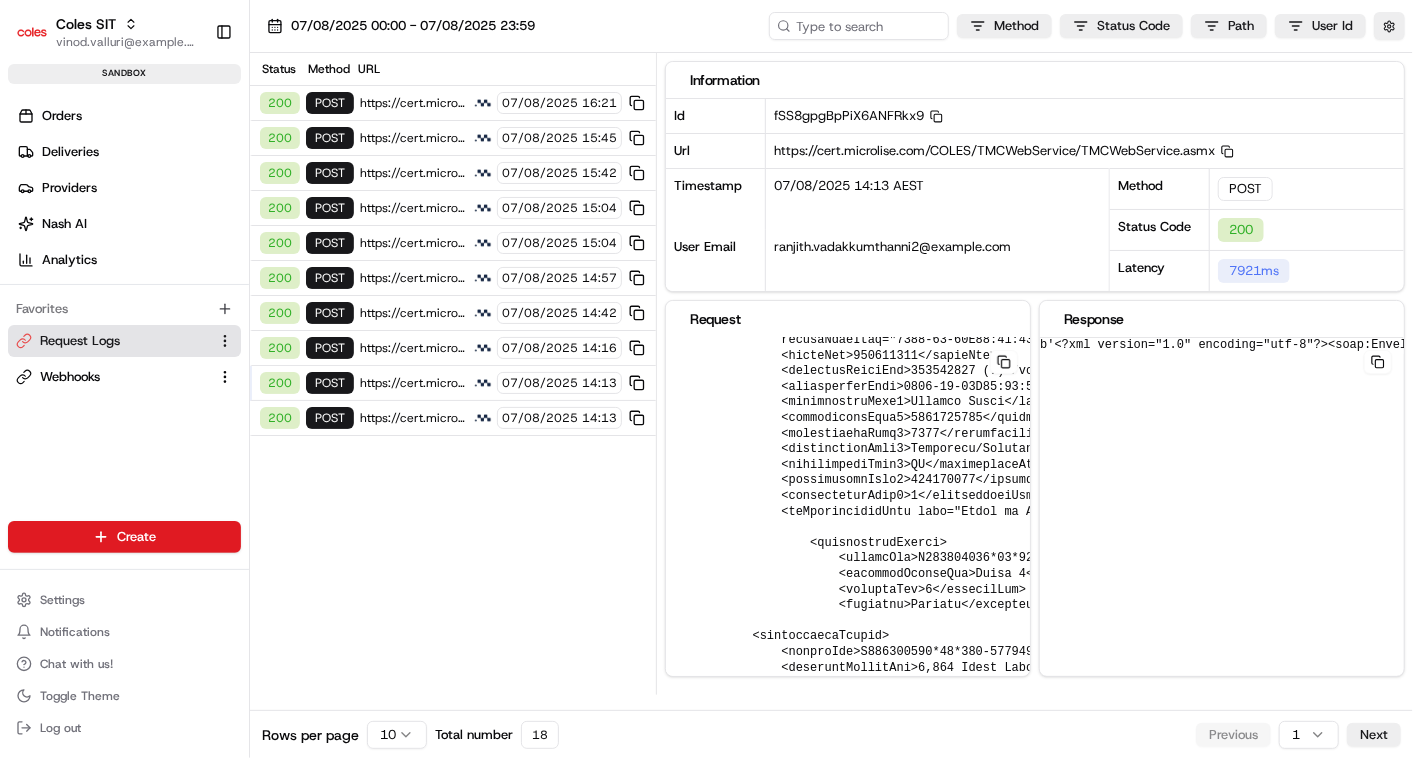 click on "https://cert.microlise.com/COLES/TMCWebService/TMCWebService.asmx" at bounding box center (413, 383) 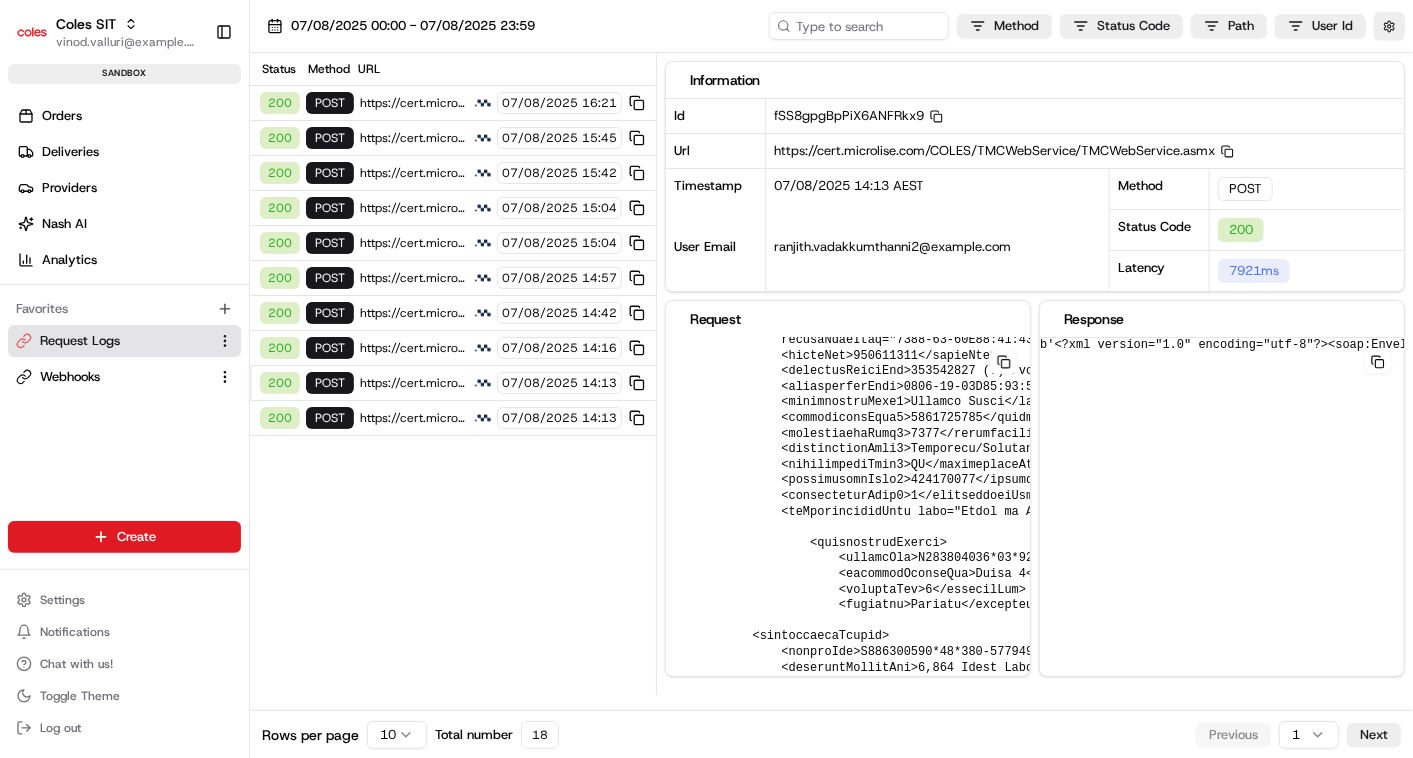 click on "200" at bounding box center (280, 348) 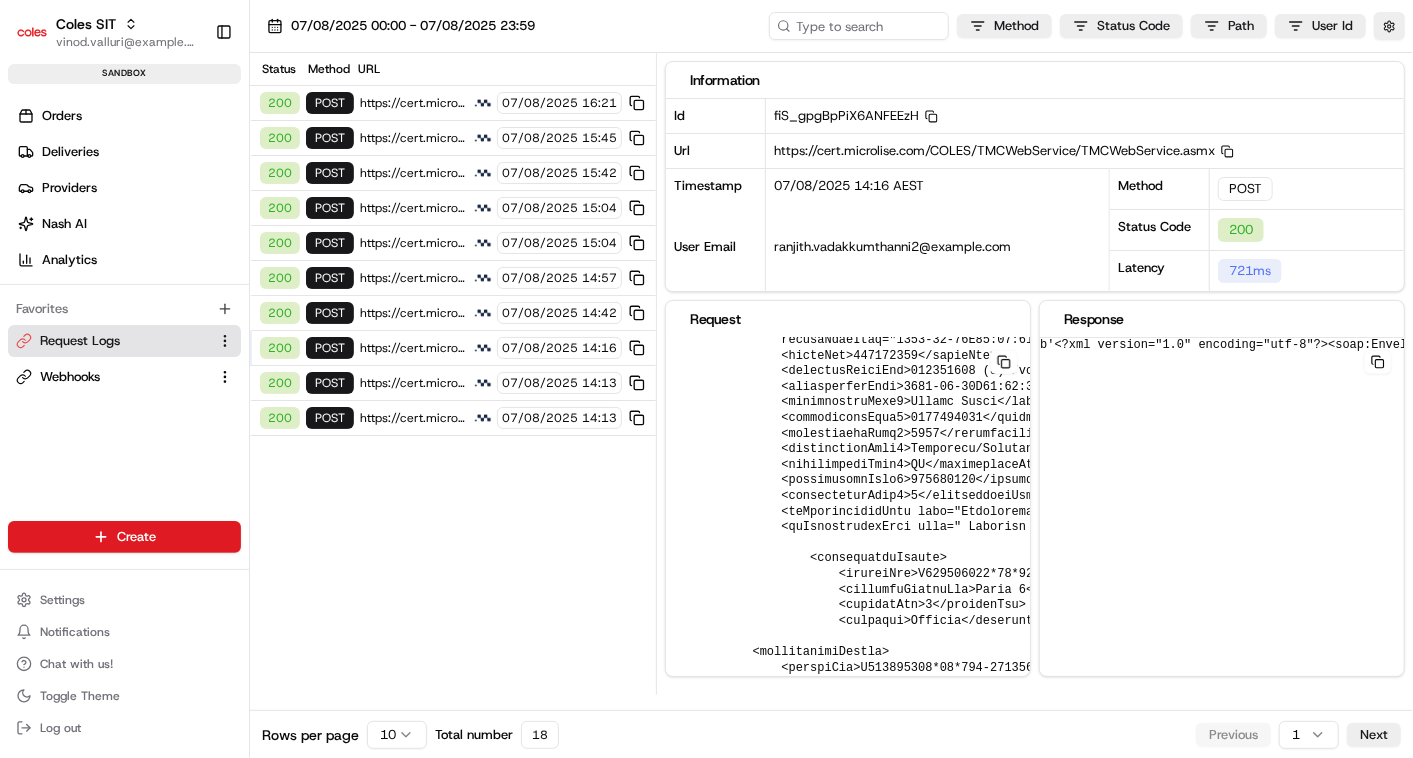 click on "200" at bounding box center [280, 313] 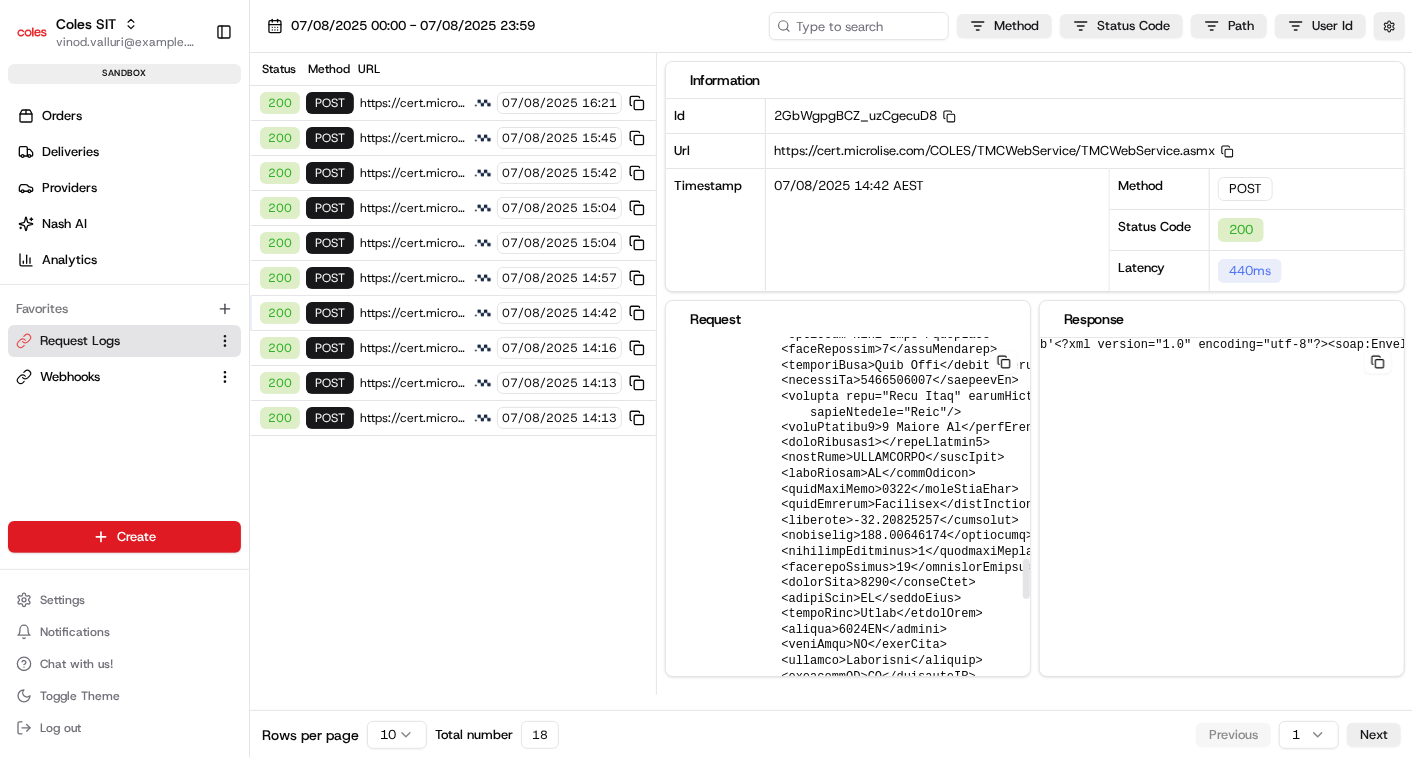 scroll, scrollTop: 2081, scrollLeft: 0, axis: vertical 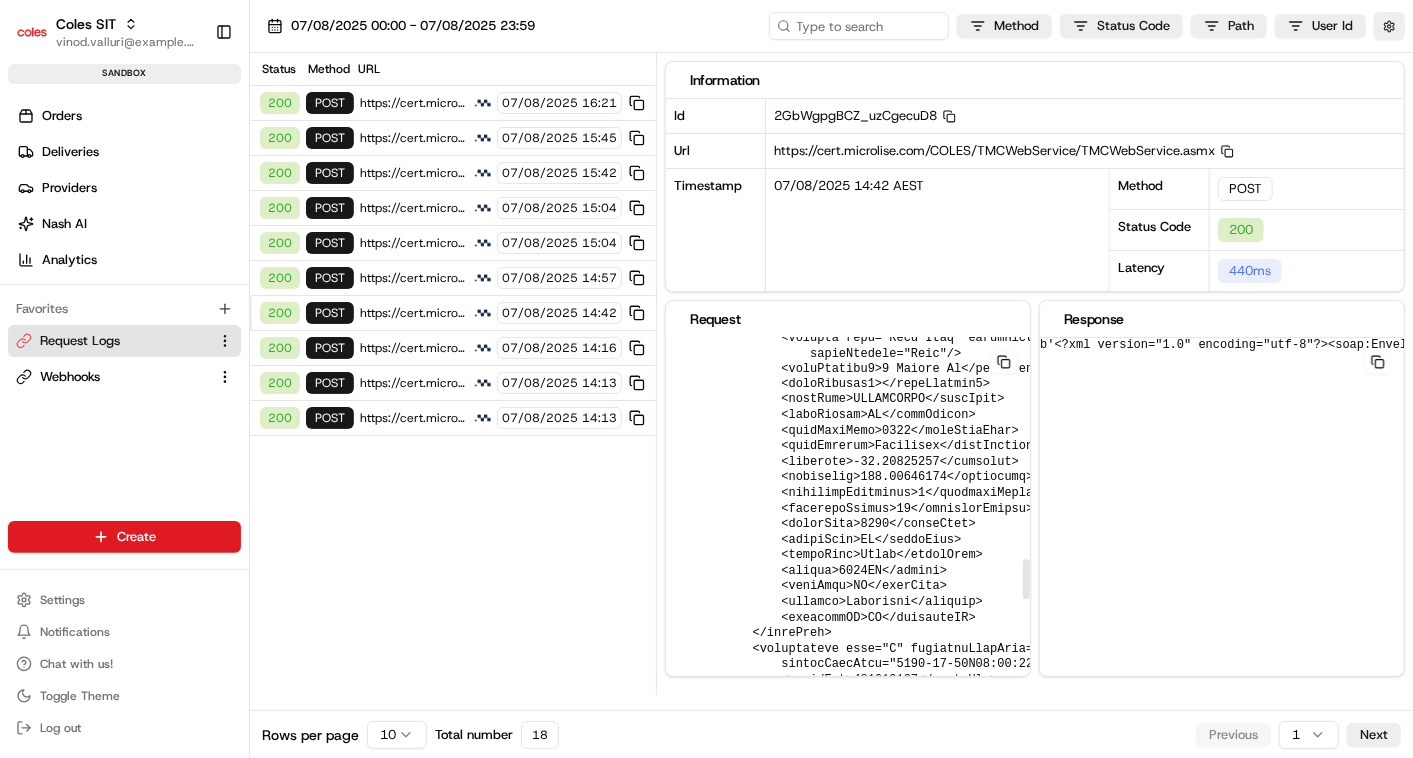 click at bounding box center (1303, 11) 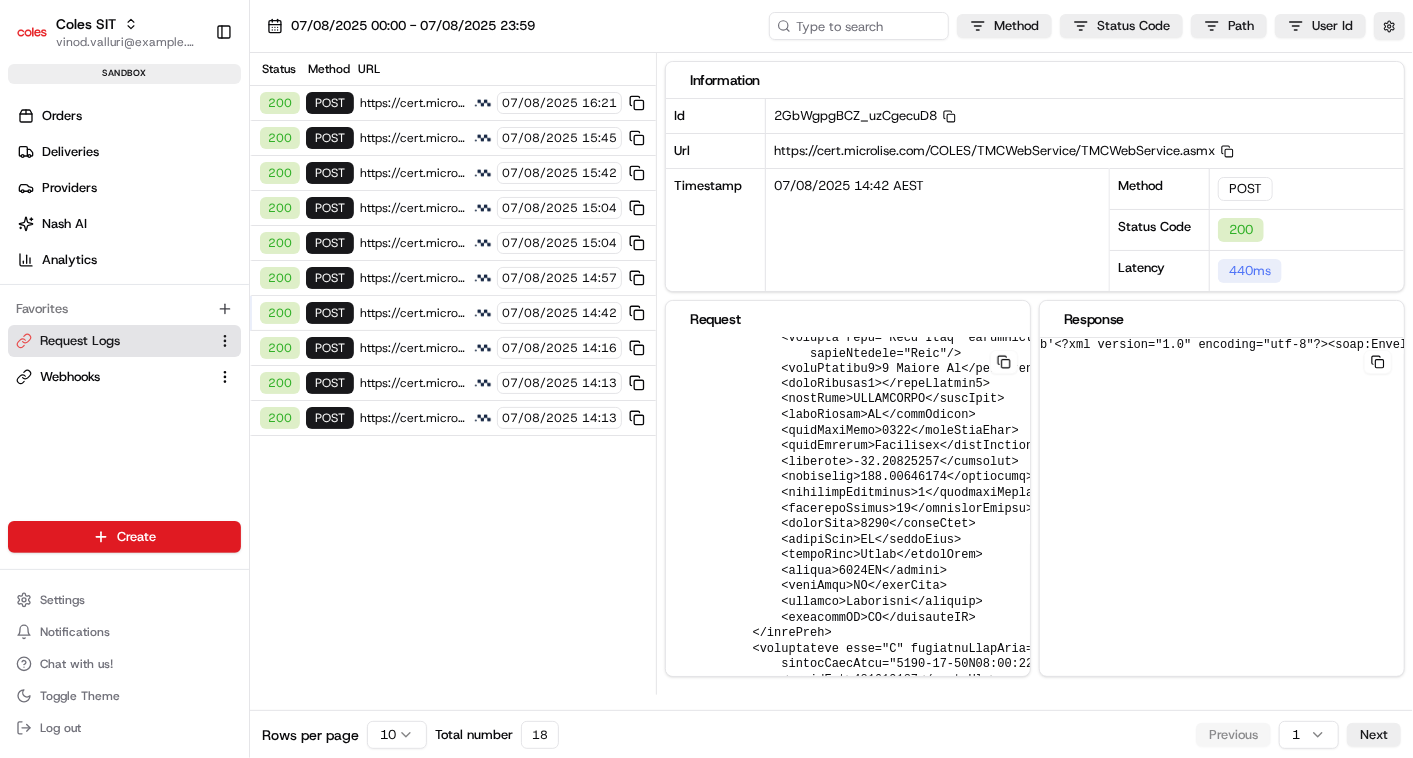 click on "200" at bounding box center (280, 208) 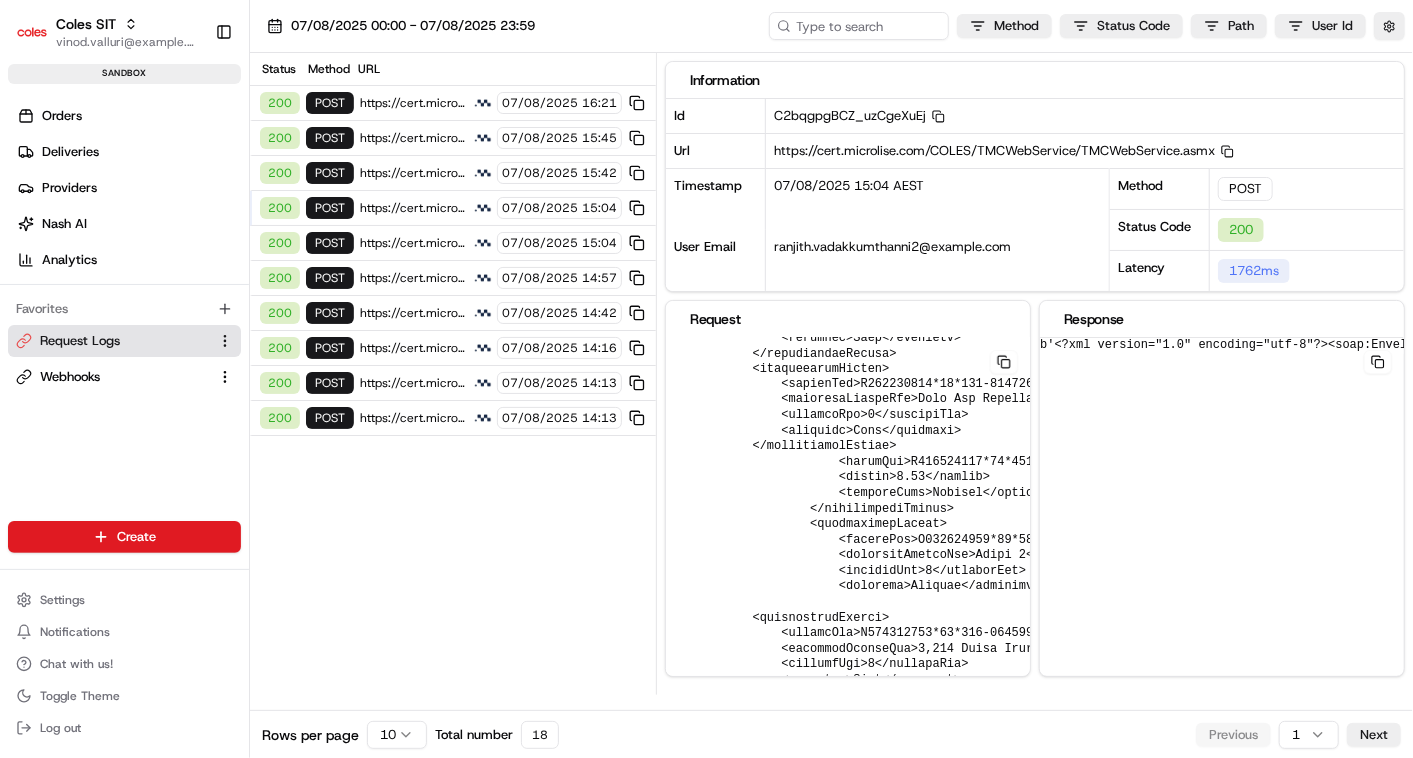click on "Total number 18" at bounding box center (497, 735) 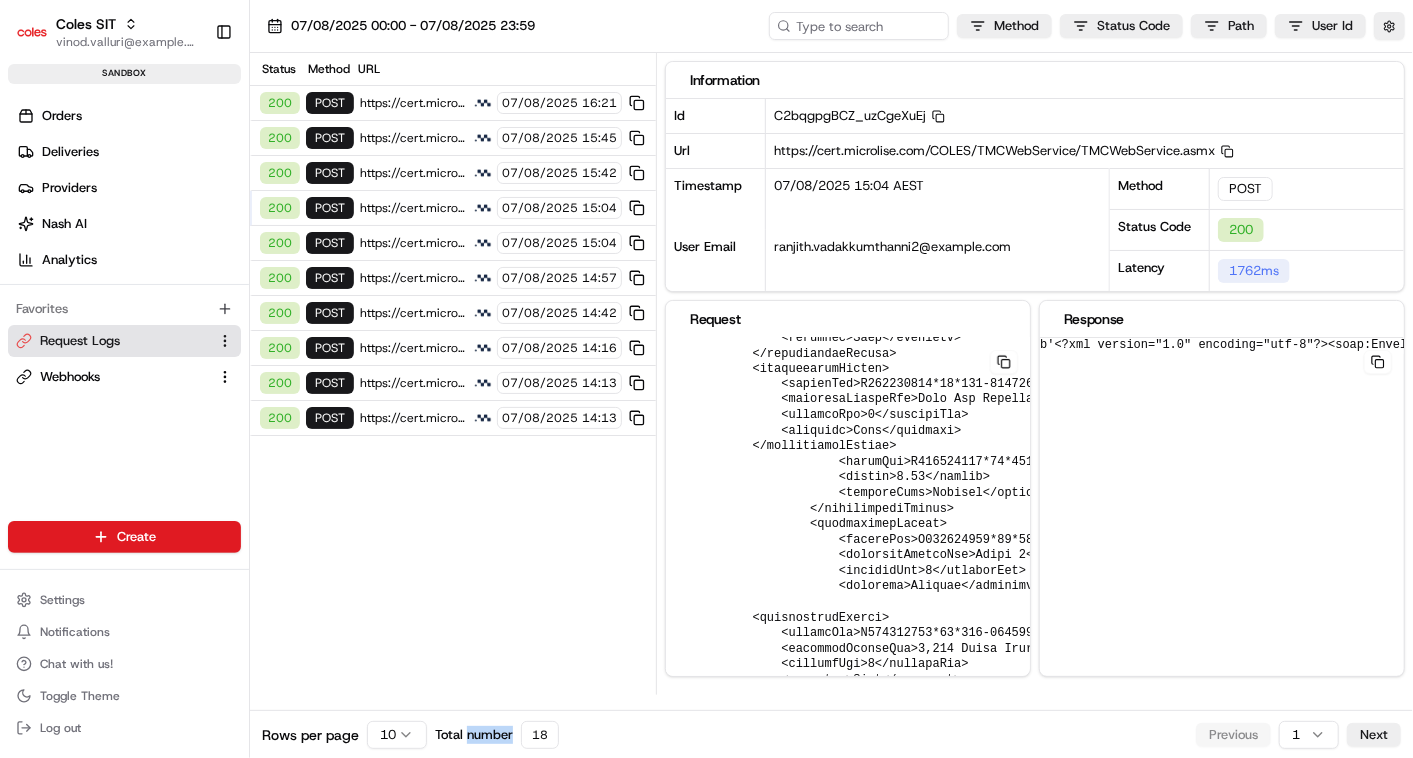 click on "Total number 18" at bounding box center [497, 735] 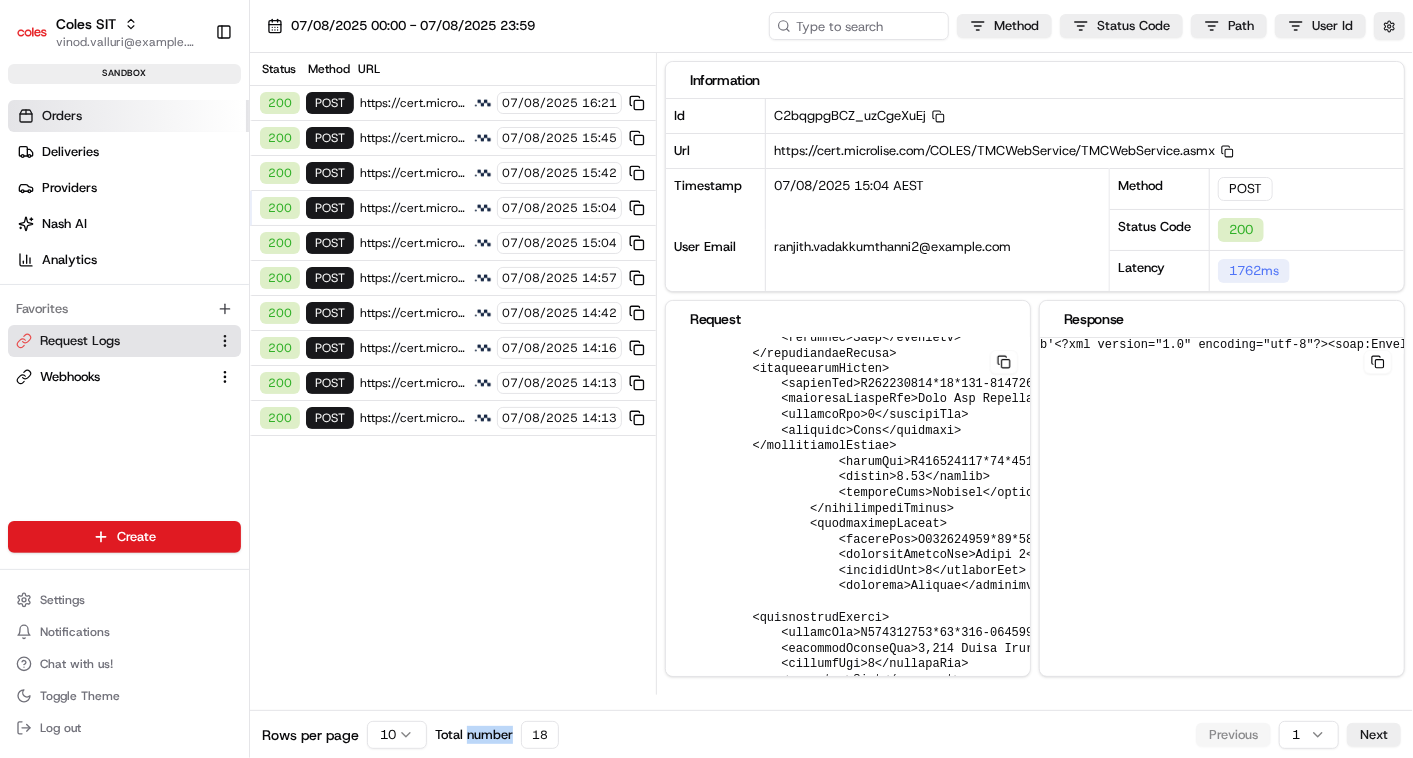 click on "Orders" at bounding box center [62, 116] 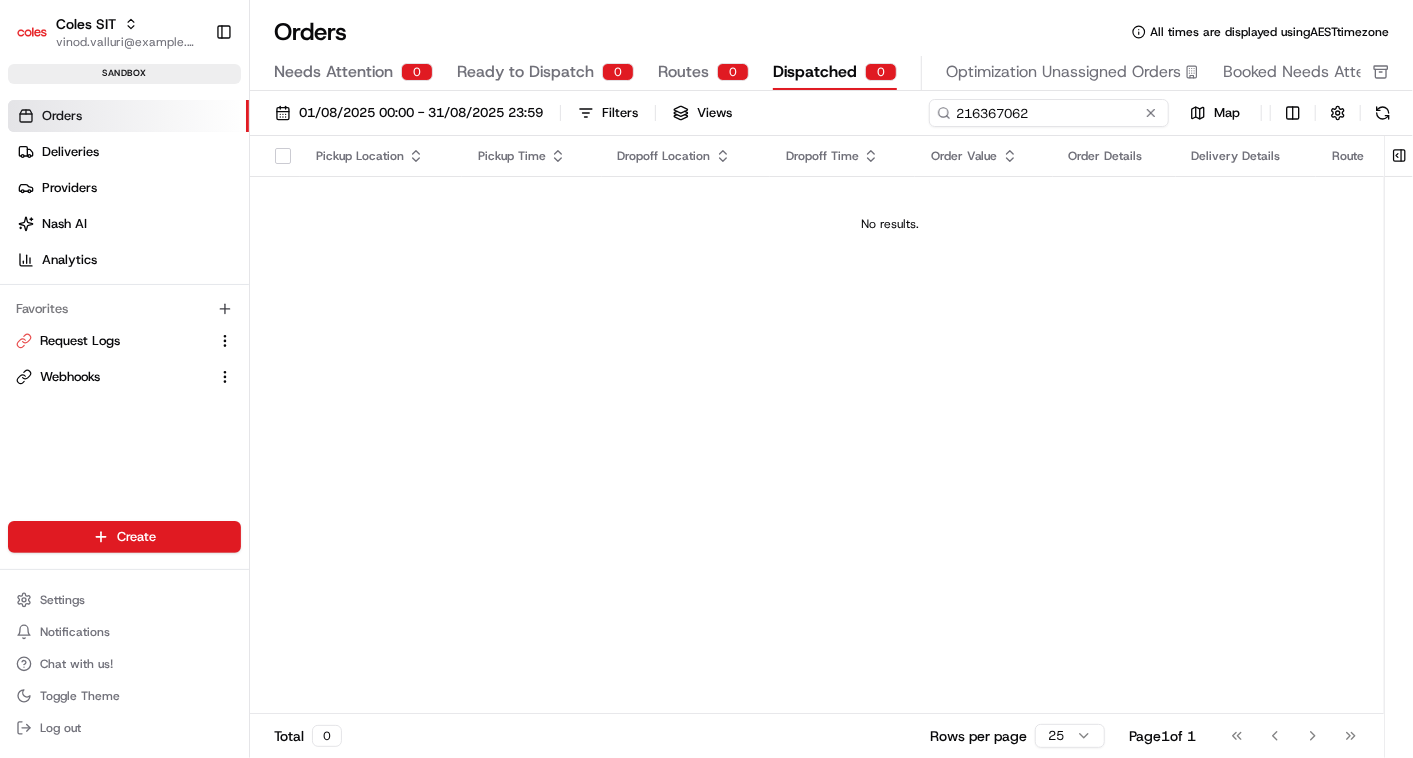 click on "216367062" at bounding box center (1049, 113) 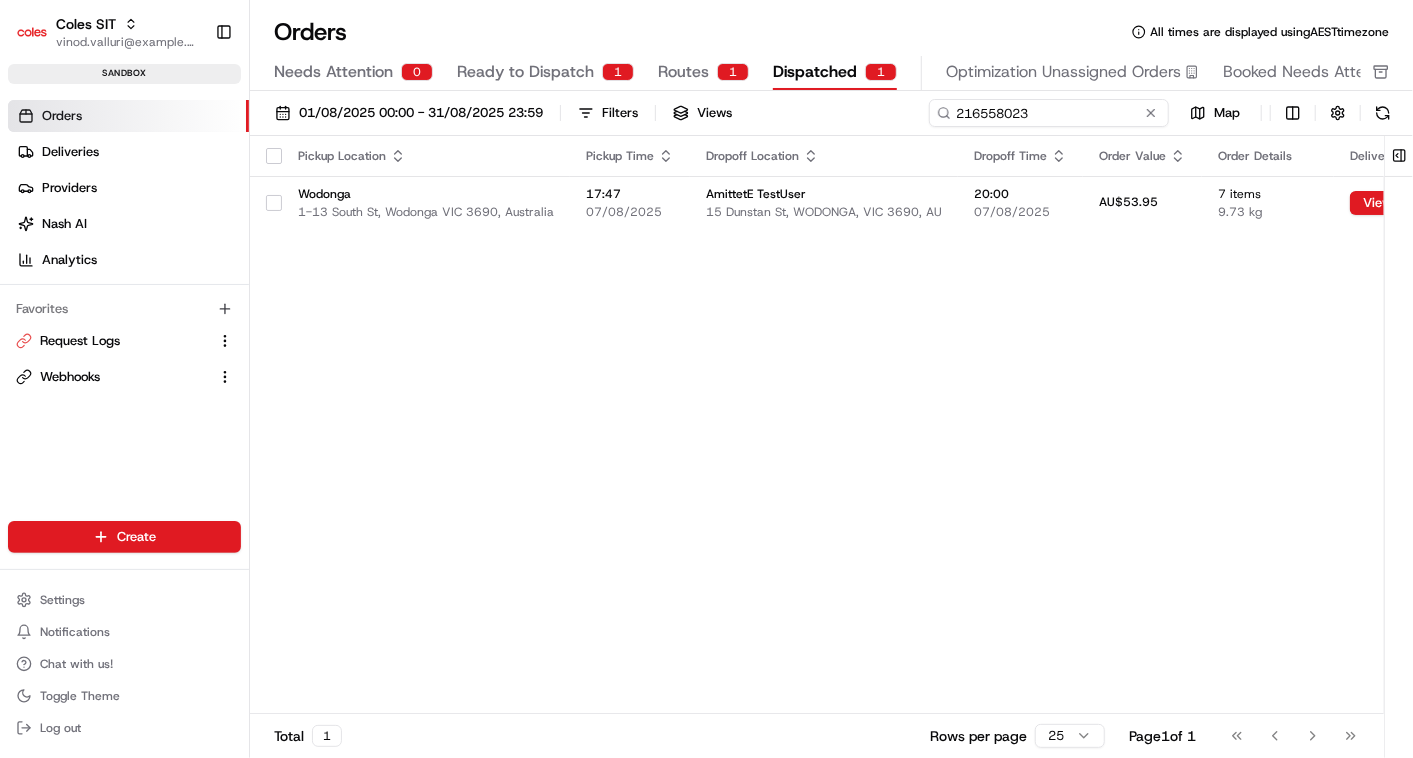 type on "216558023" 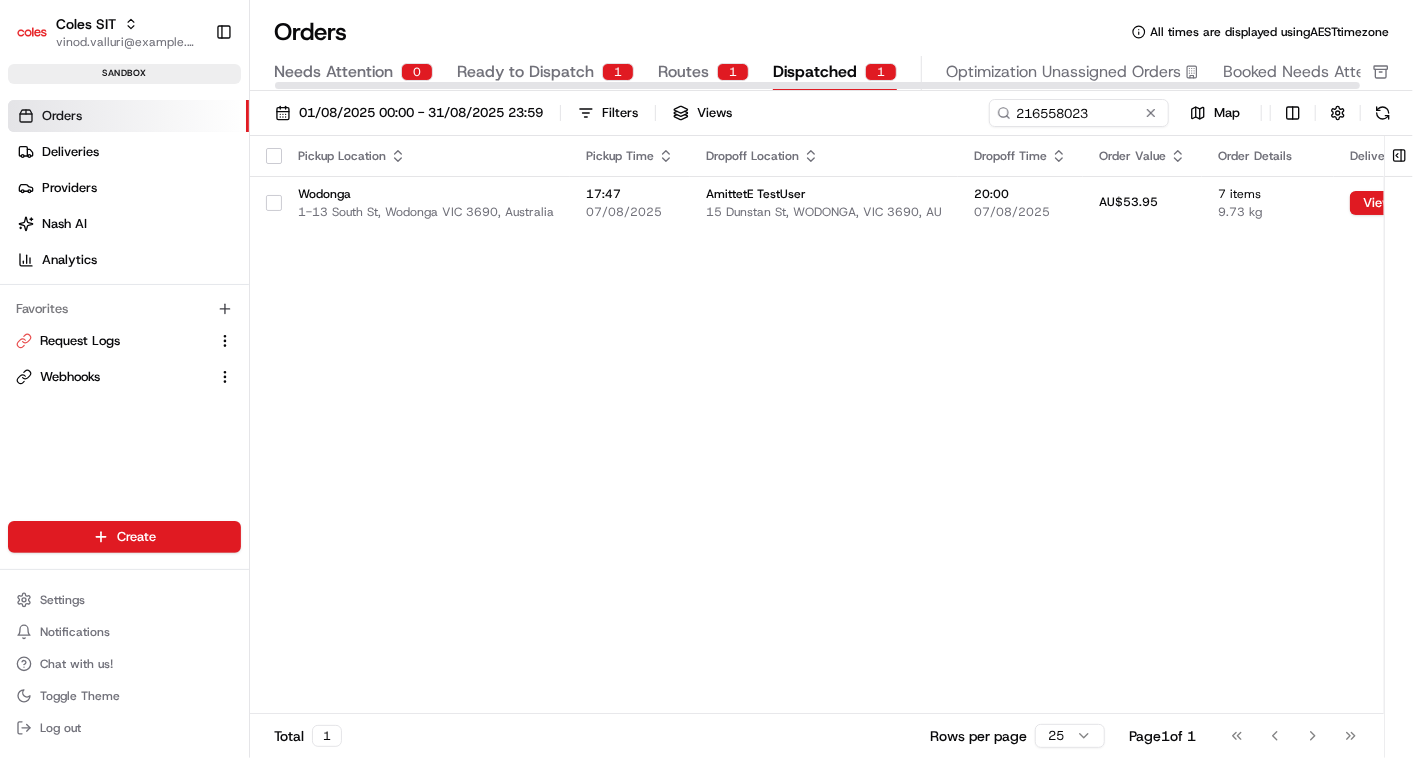 click on "Dispatched" at bounding box center (815, 72) 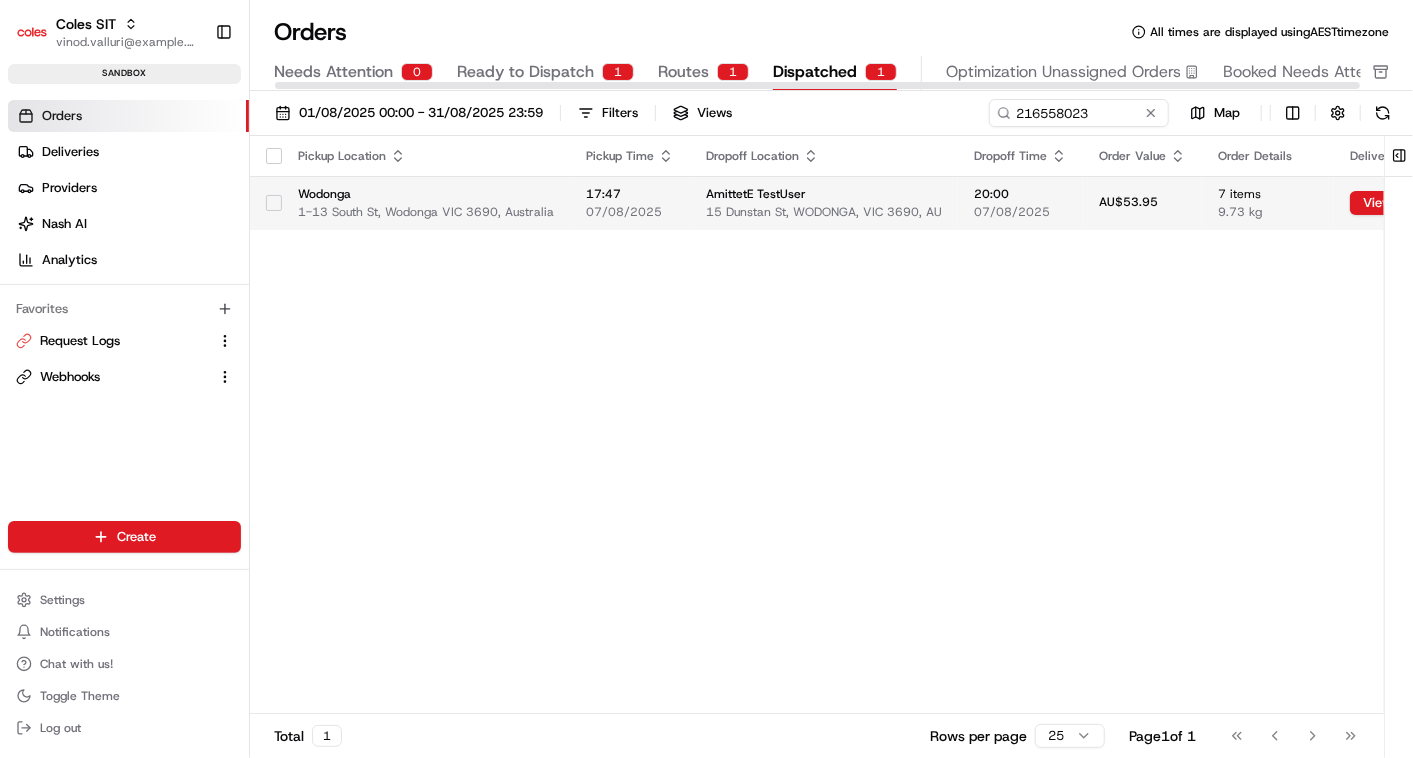 click on "15 Dunstan St, WODONGA, VIC 3690, AU" at bounding box center [824, 212] 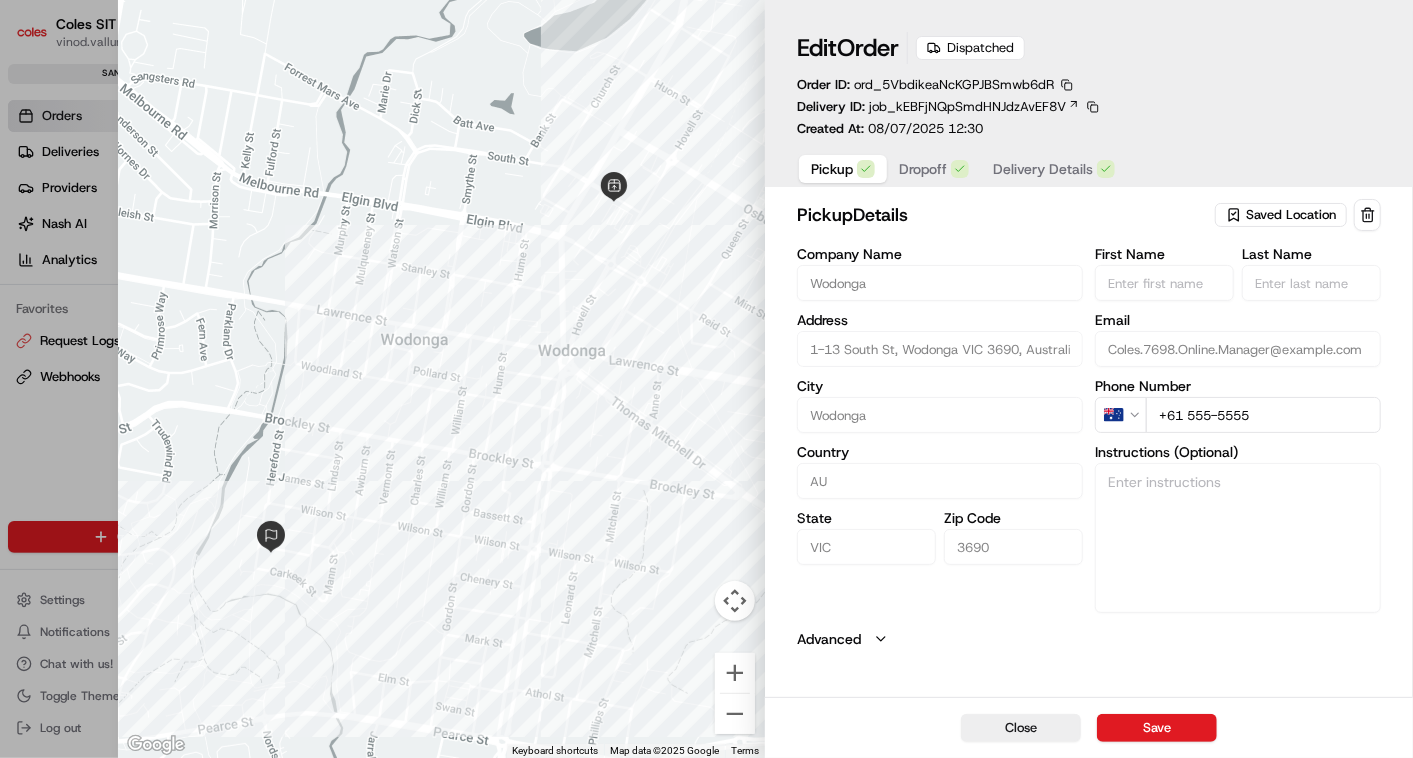 click on "Delivery Details" at bounding box center (1043, 169) 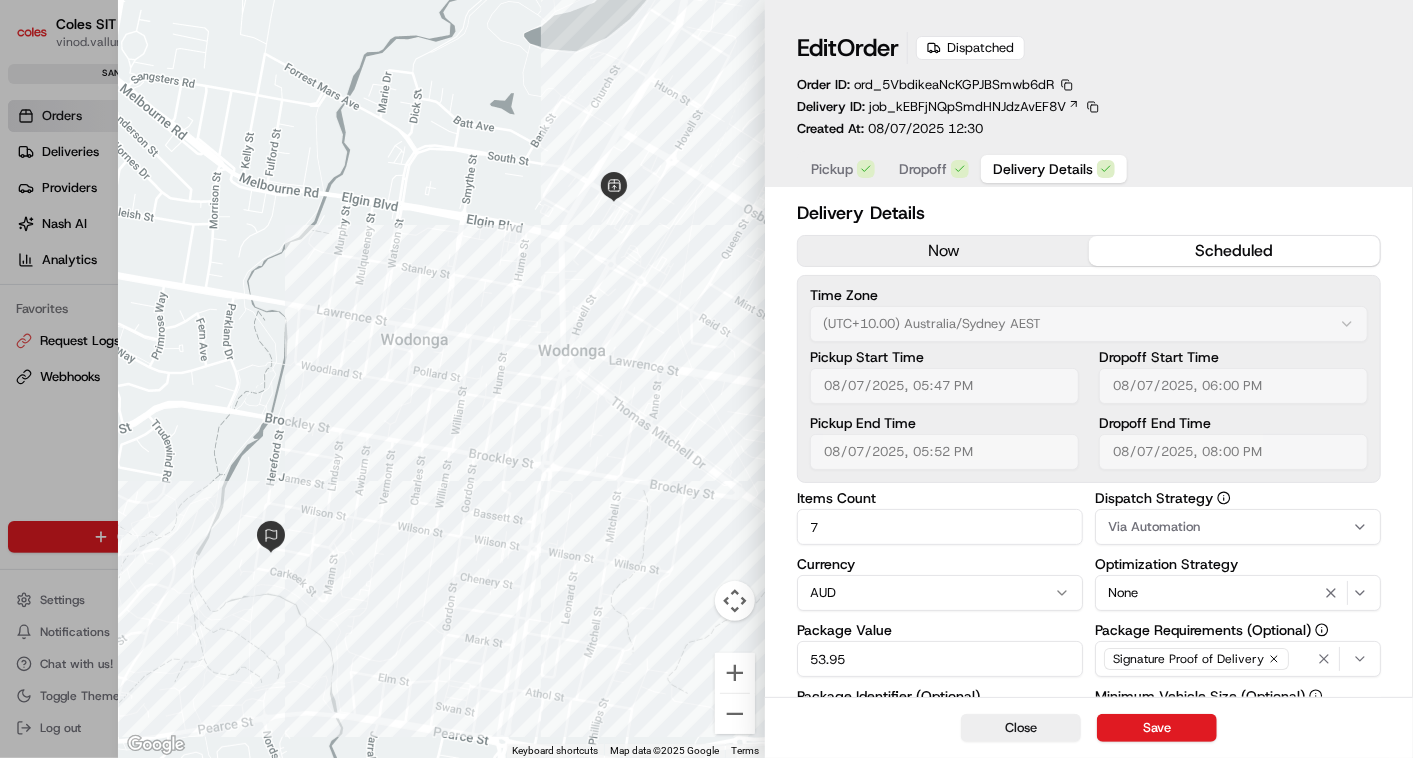 click on "Delivery Details" at bounding box center [1043, 169] 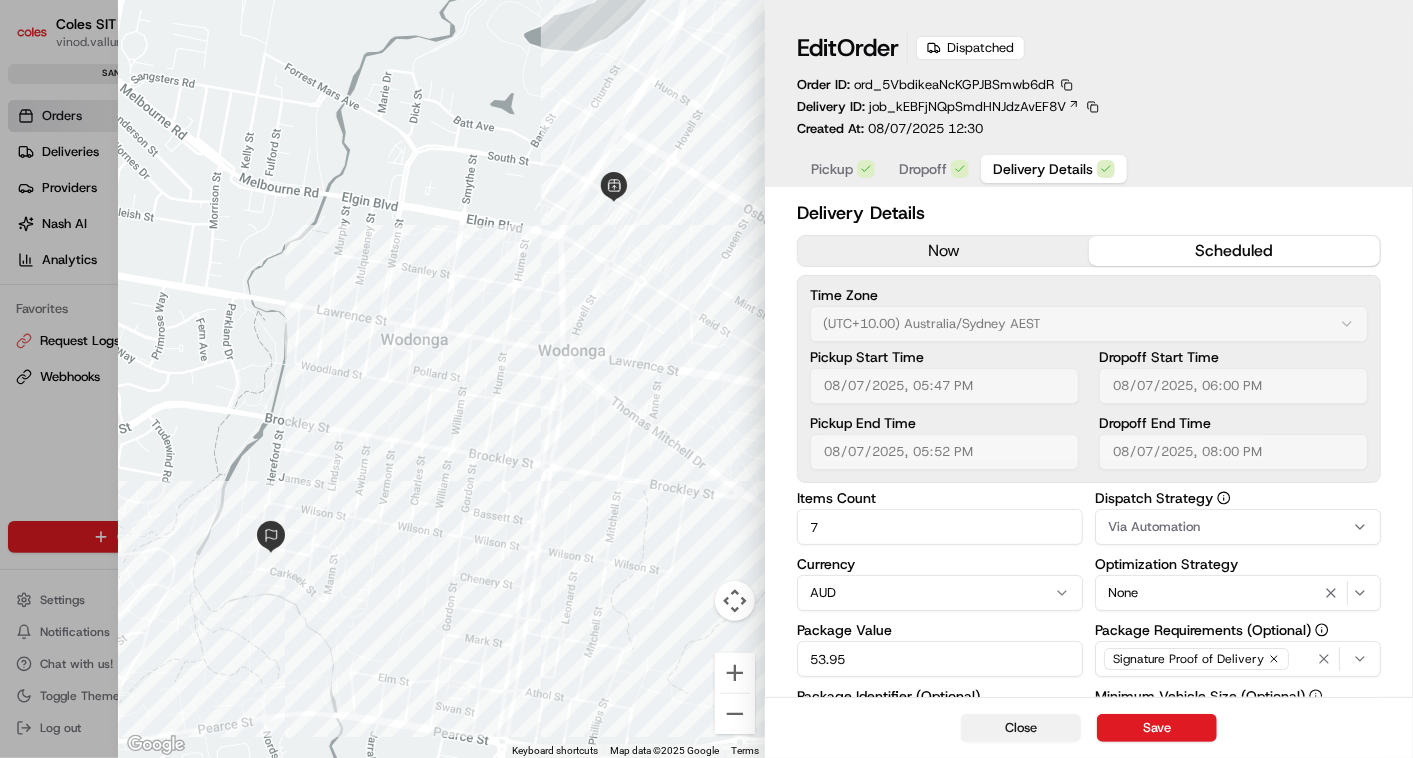 click on "Close" at bounding box center [1021, 728] 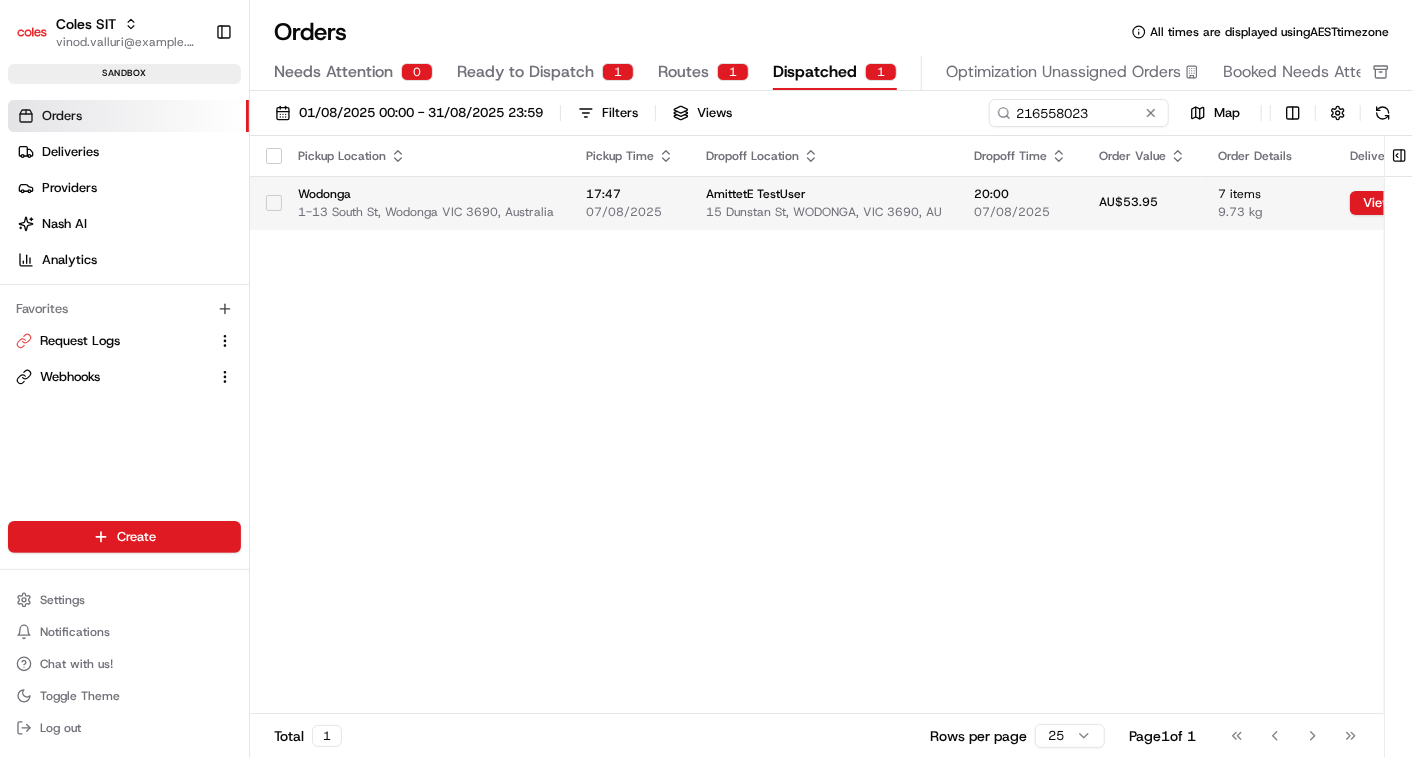 click on "15 Dunstan St, WODONGA, VIC 3690, AU" at bounding box center (824, 212) 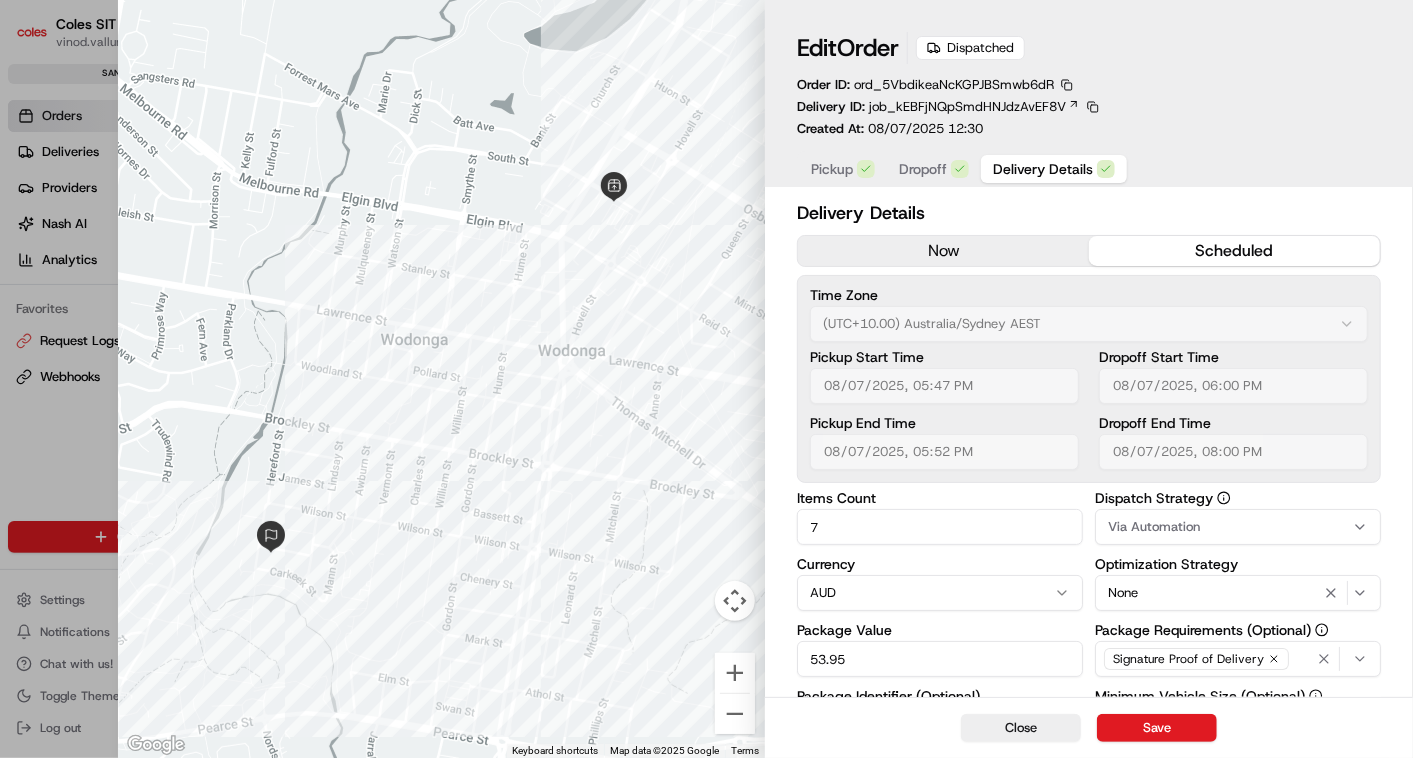 click on "Delivery Details" at bounding box center [1043, 169] 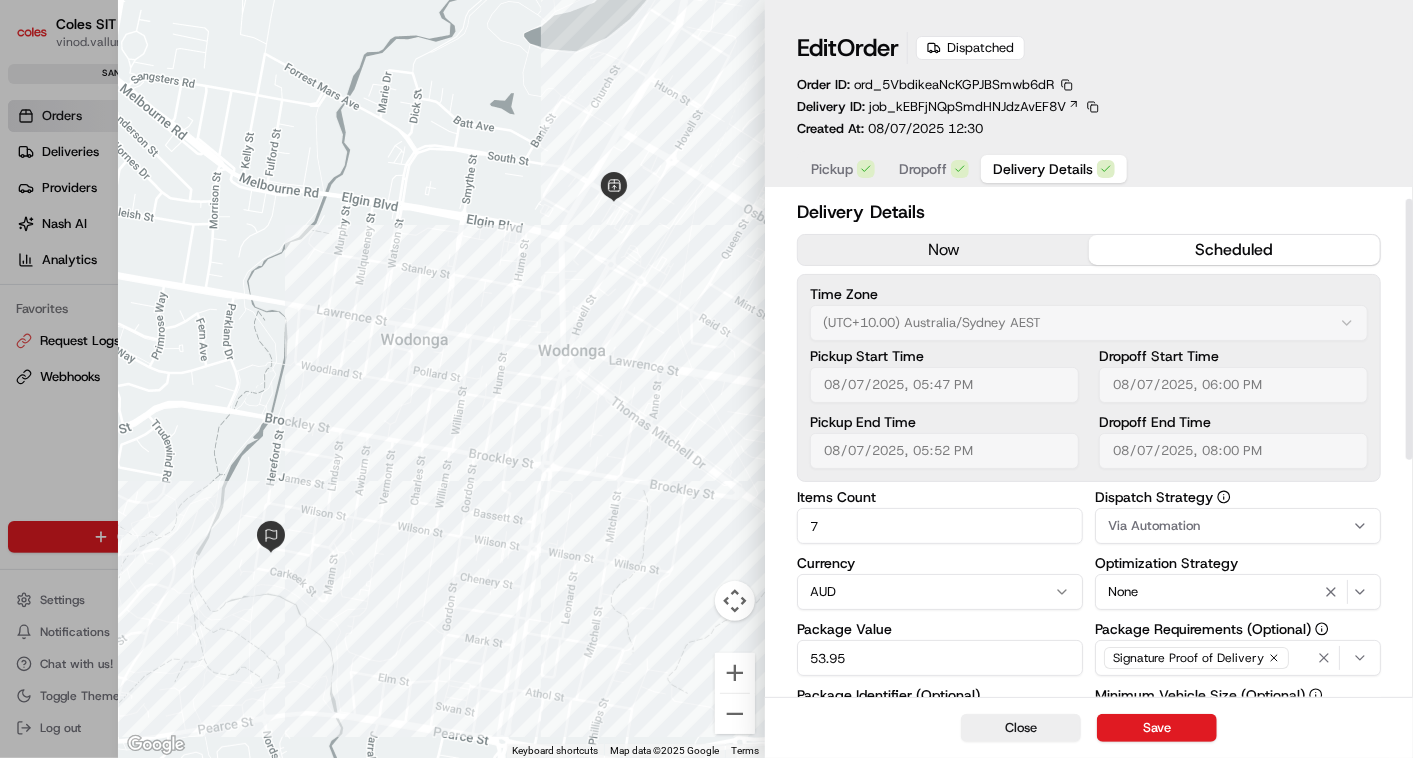 scroll, scrollTop: 0, scrollLeft: 0, axis: both 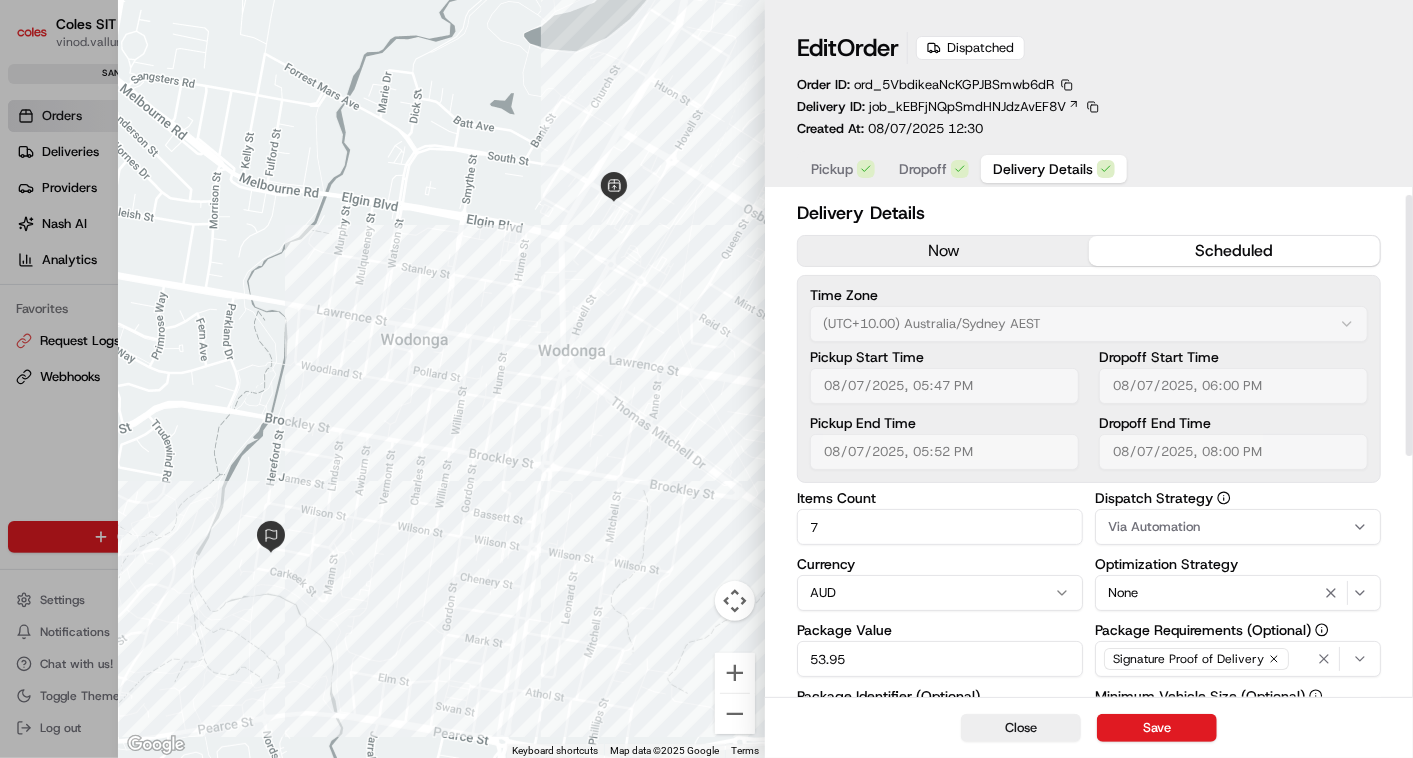 click on "Dropoff" at bounding box center (934, 169) 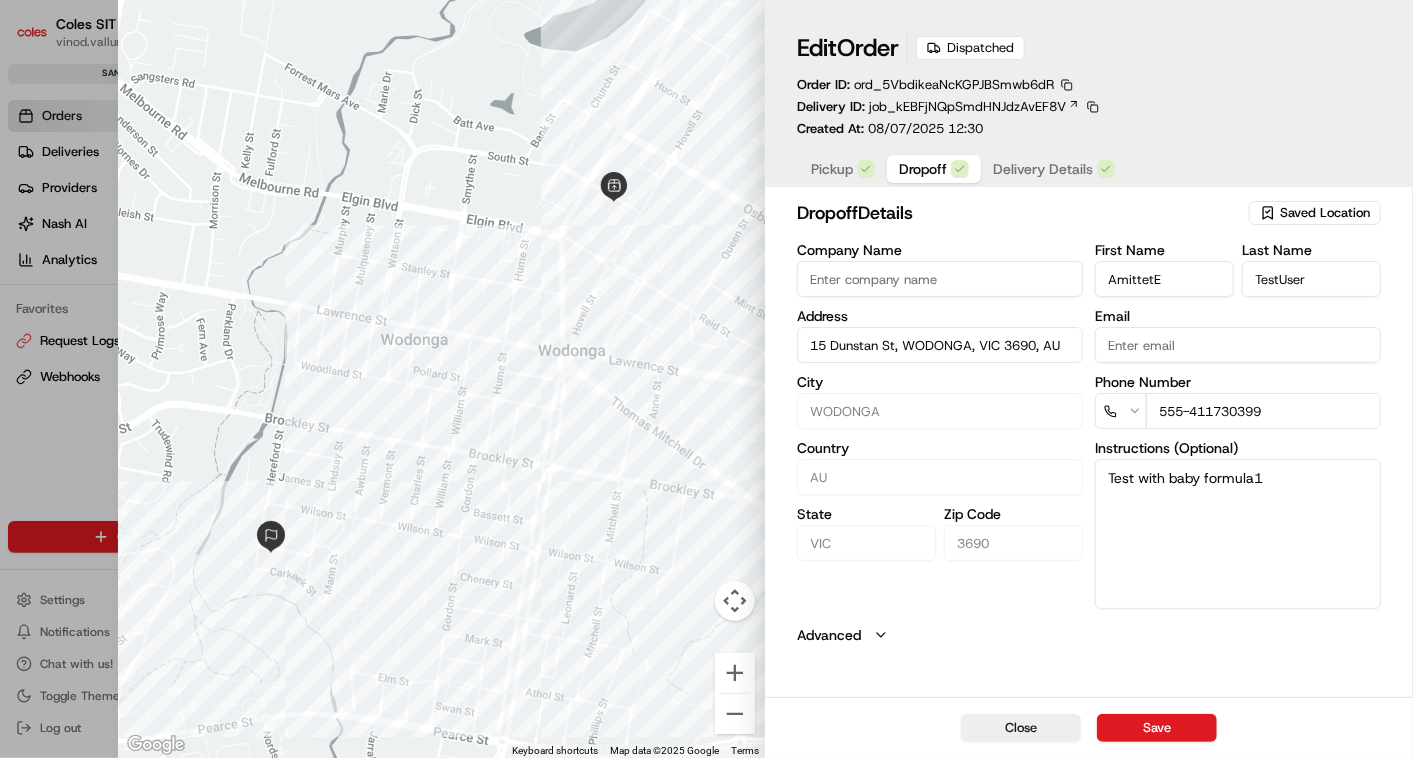 click on "Dropoff" at bounding box center [934, 169] 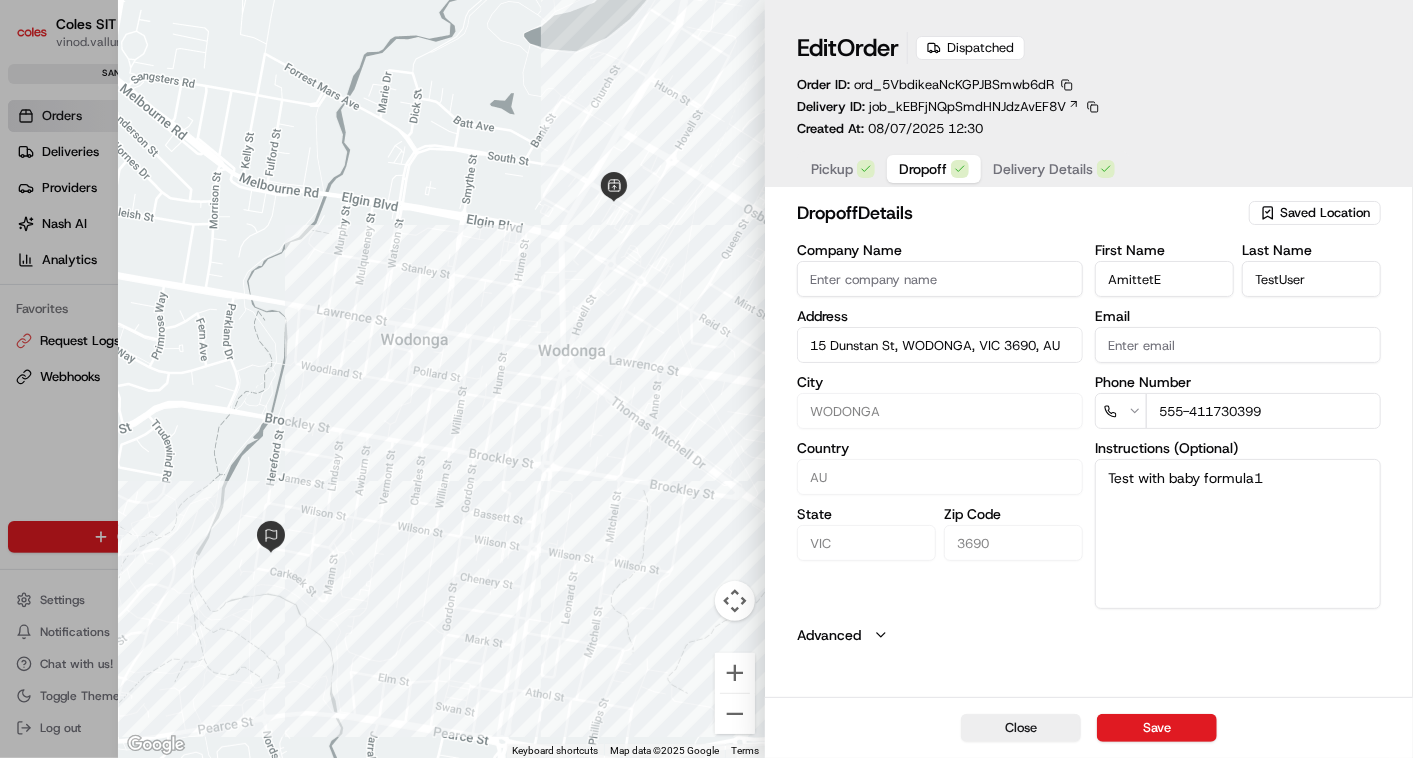 click on "Dropoff" at bounding box center [923, 169] 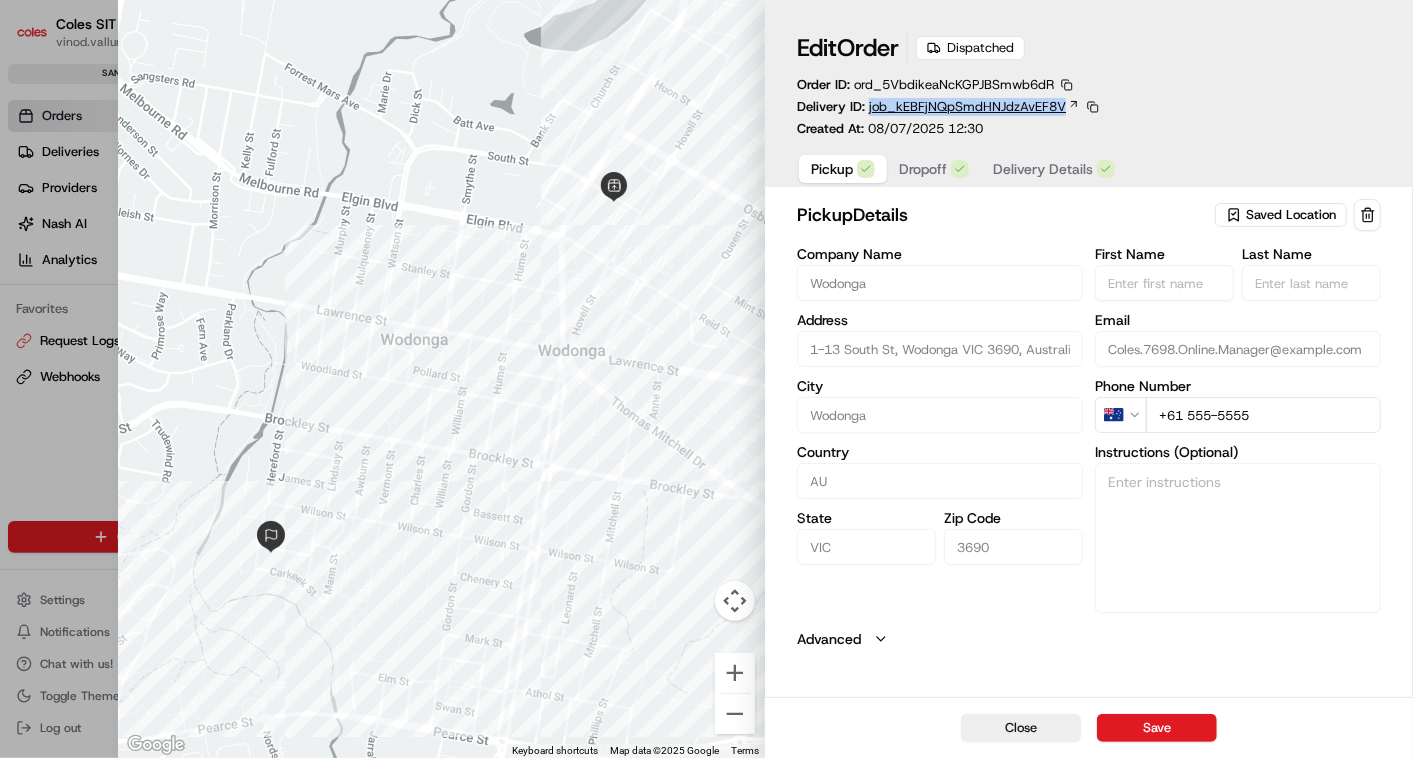 drag, startPoint x: 862, startPoint y: 103, endPoint x: 1061, endPoint y: 102, distance: 199.00252 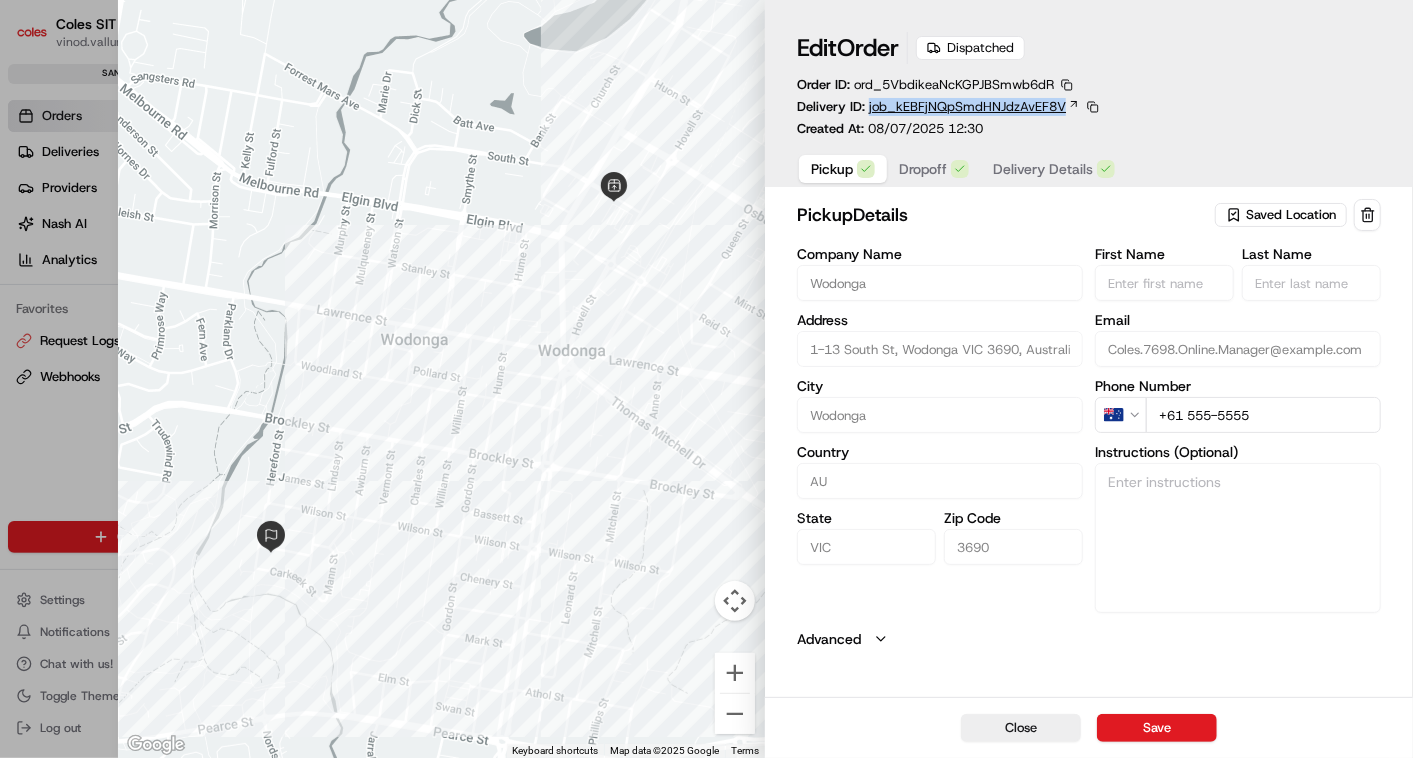 click on "Delivery ID:   job_kEBFjNQpSmdHNJdzAvEF8V" at bounding box center (949, 107) 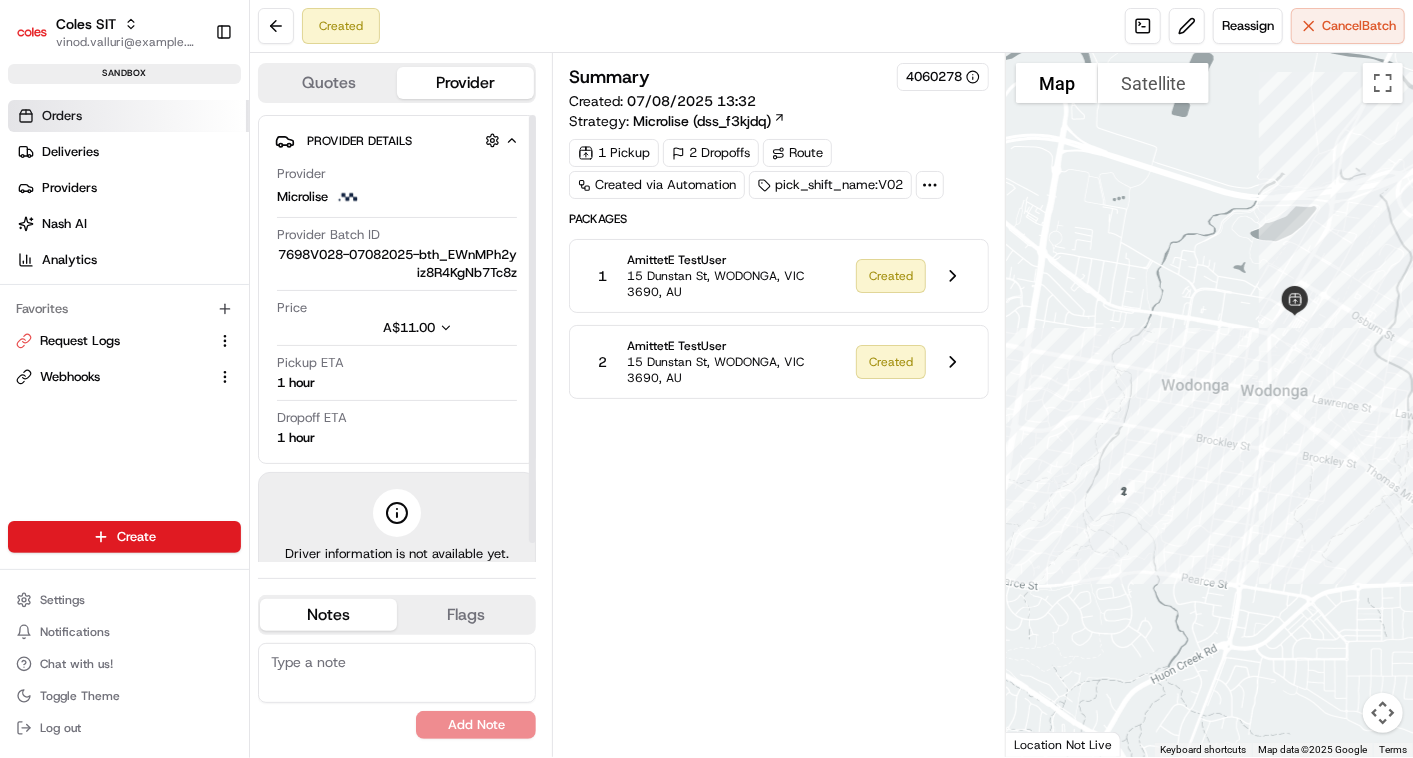click on "Orders" at bounding box center (62, 116) 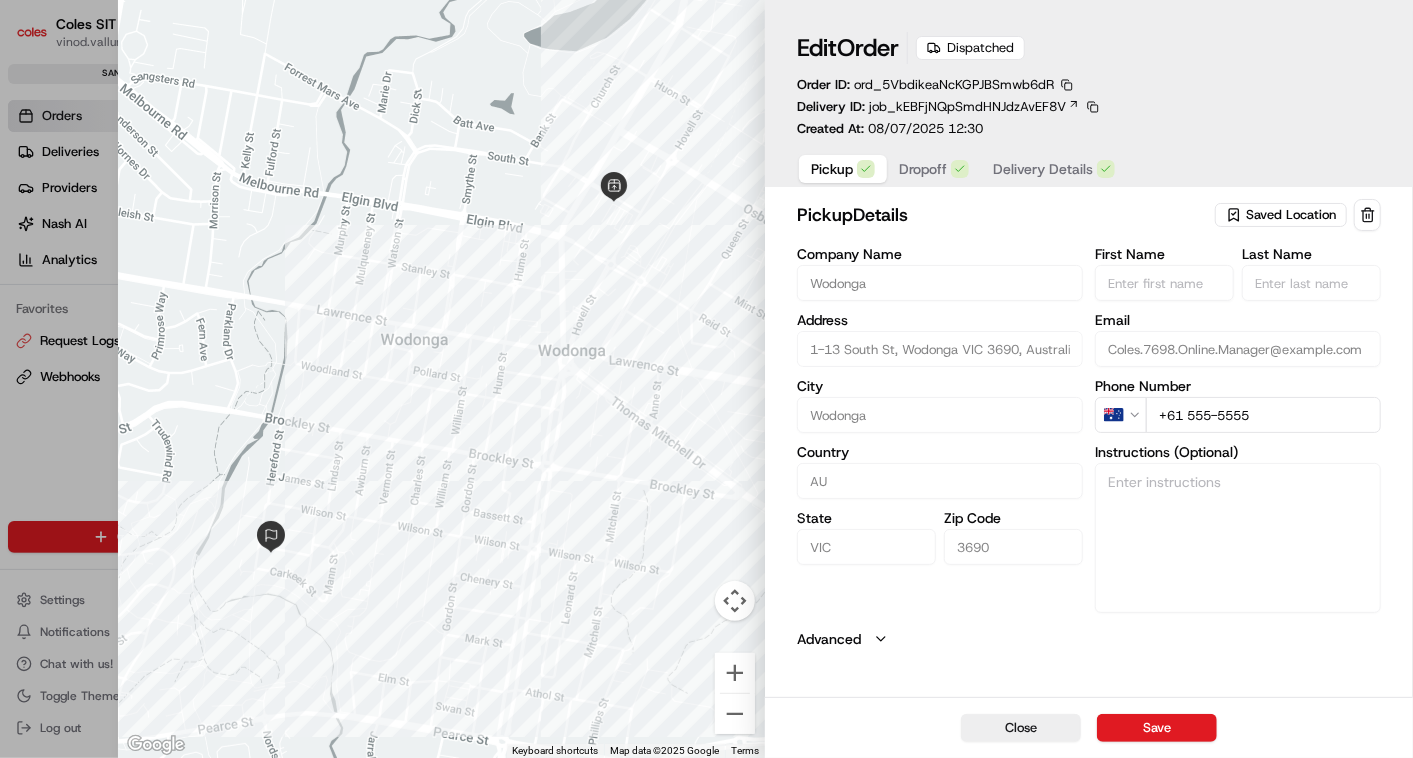 click on "Delivery ID:   job_kEBFjNQpSmdHNJdzAvEF8V" at bounding box center (949, 107) 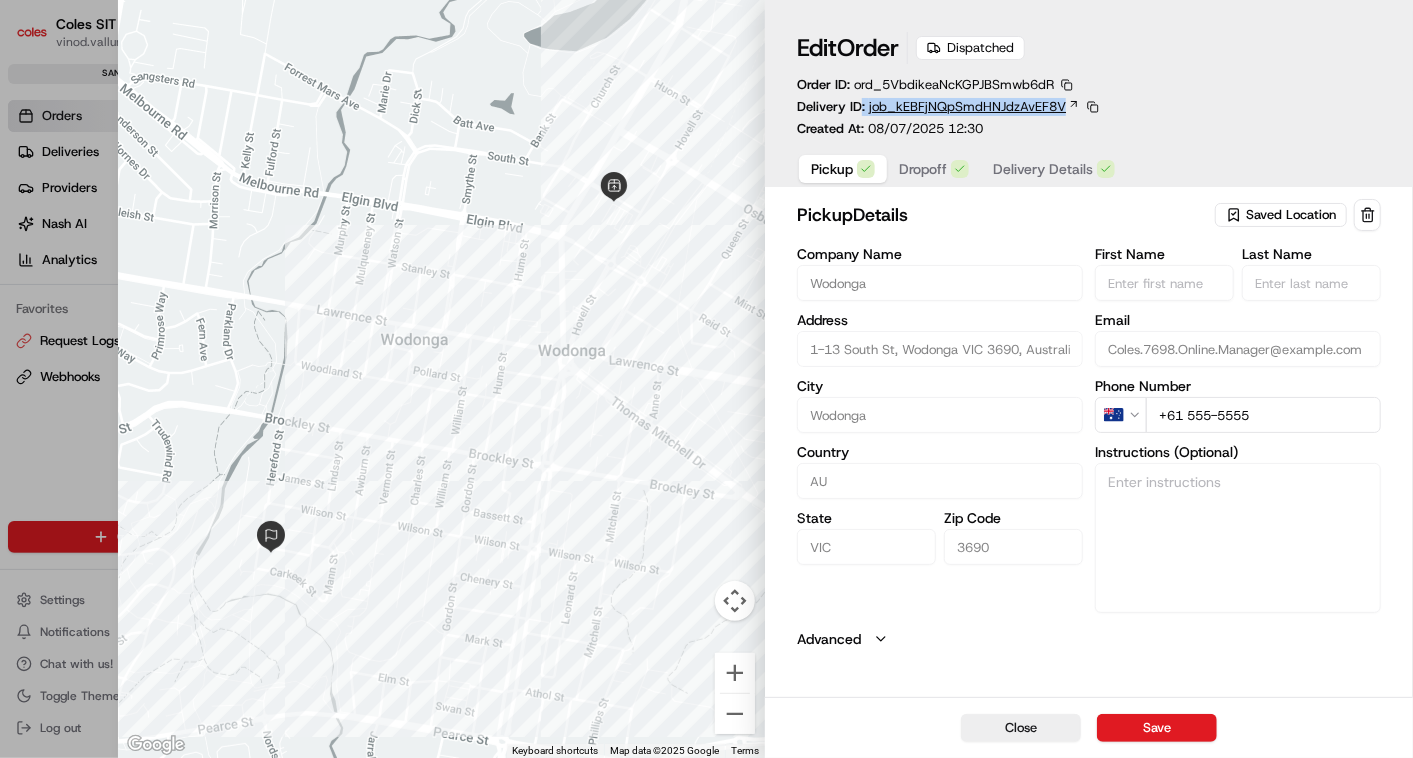 drag, startPoint x: 862, startPoint y: 108, endPoint x: 1008, endPoint y: 110, distance: 146.0137 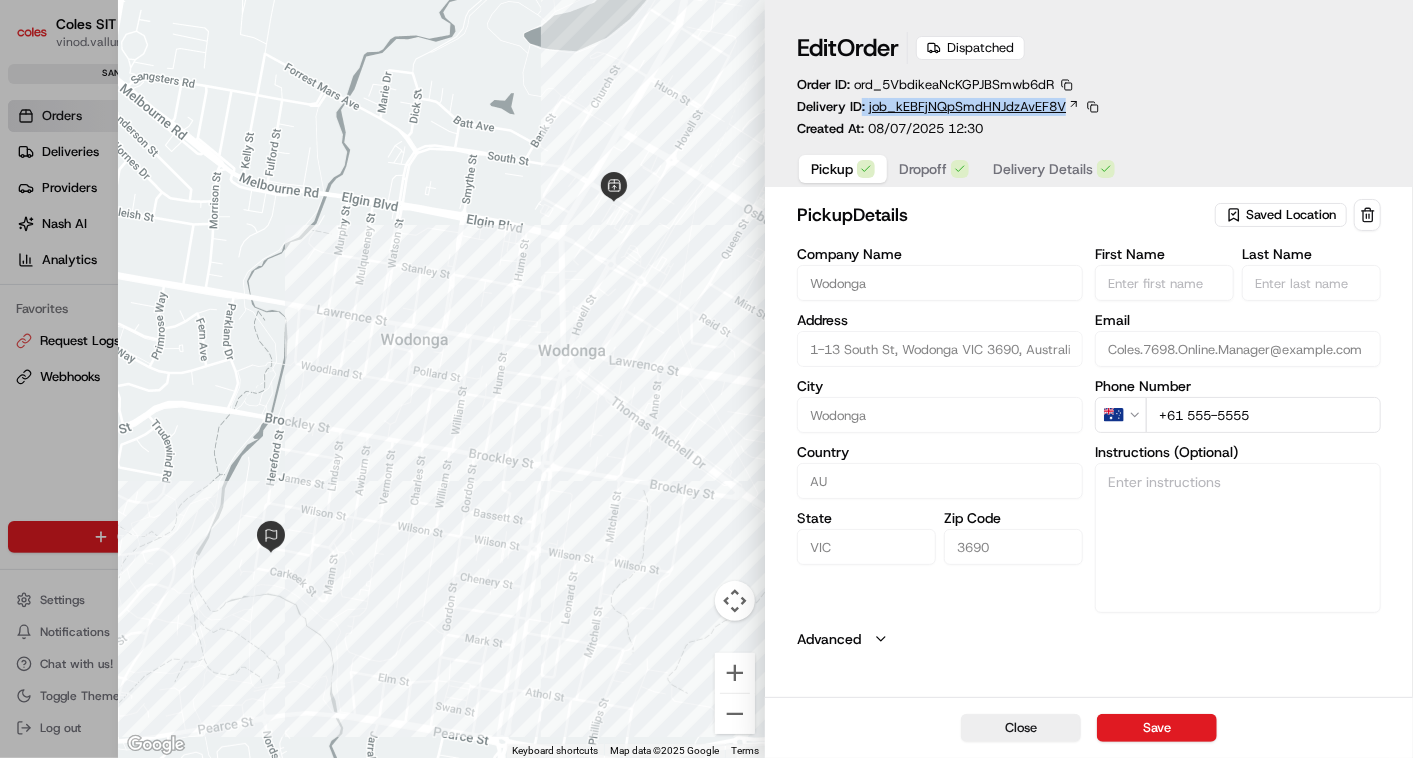 click on "Delivery ID:   job_kEBFjNQpSmdHNJdzAvEF8V" at bounding box center (949, 107) 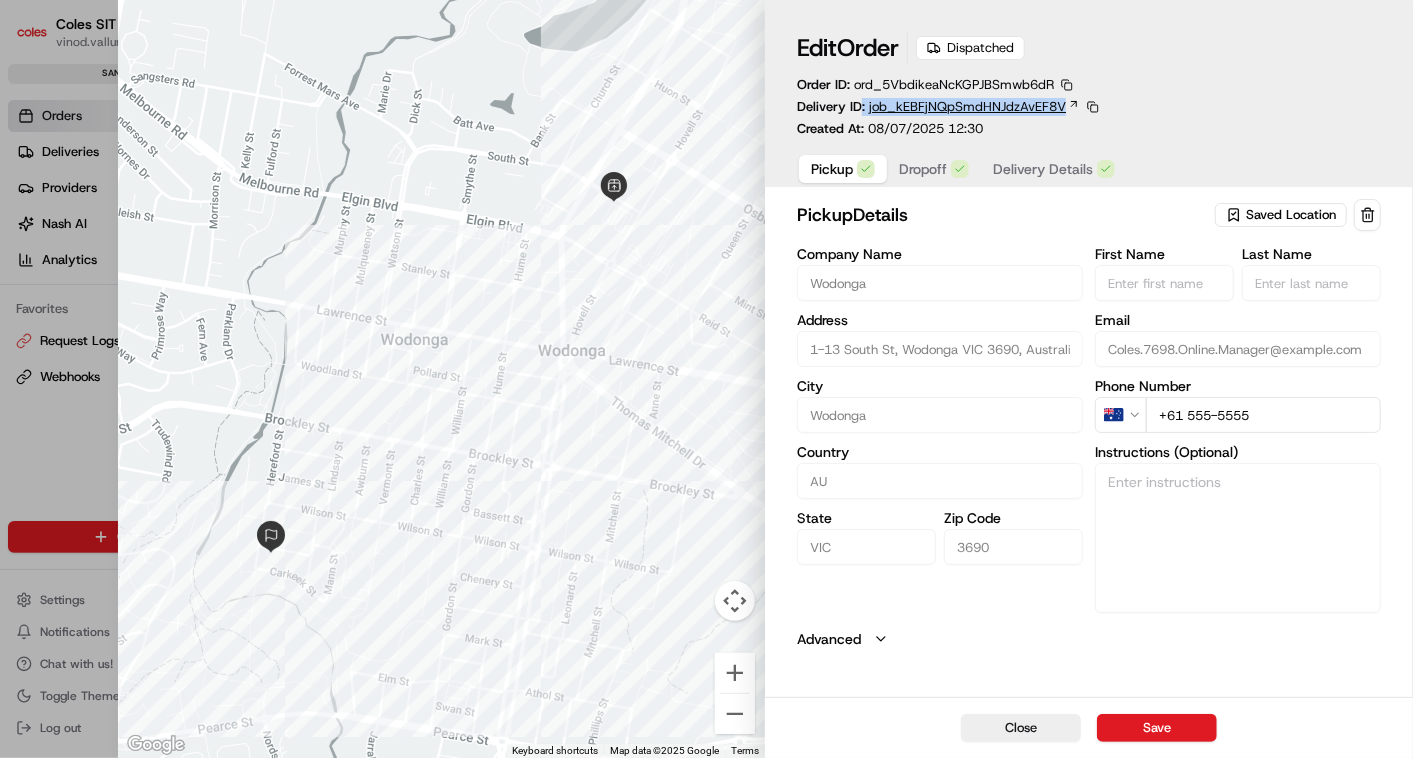 copy on ":   job_kEBFjNQpSmdHNJdzAvEF8V" 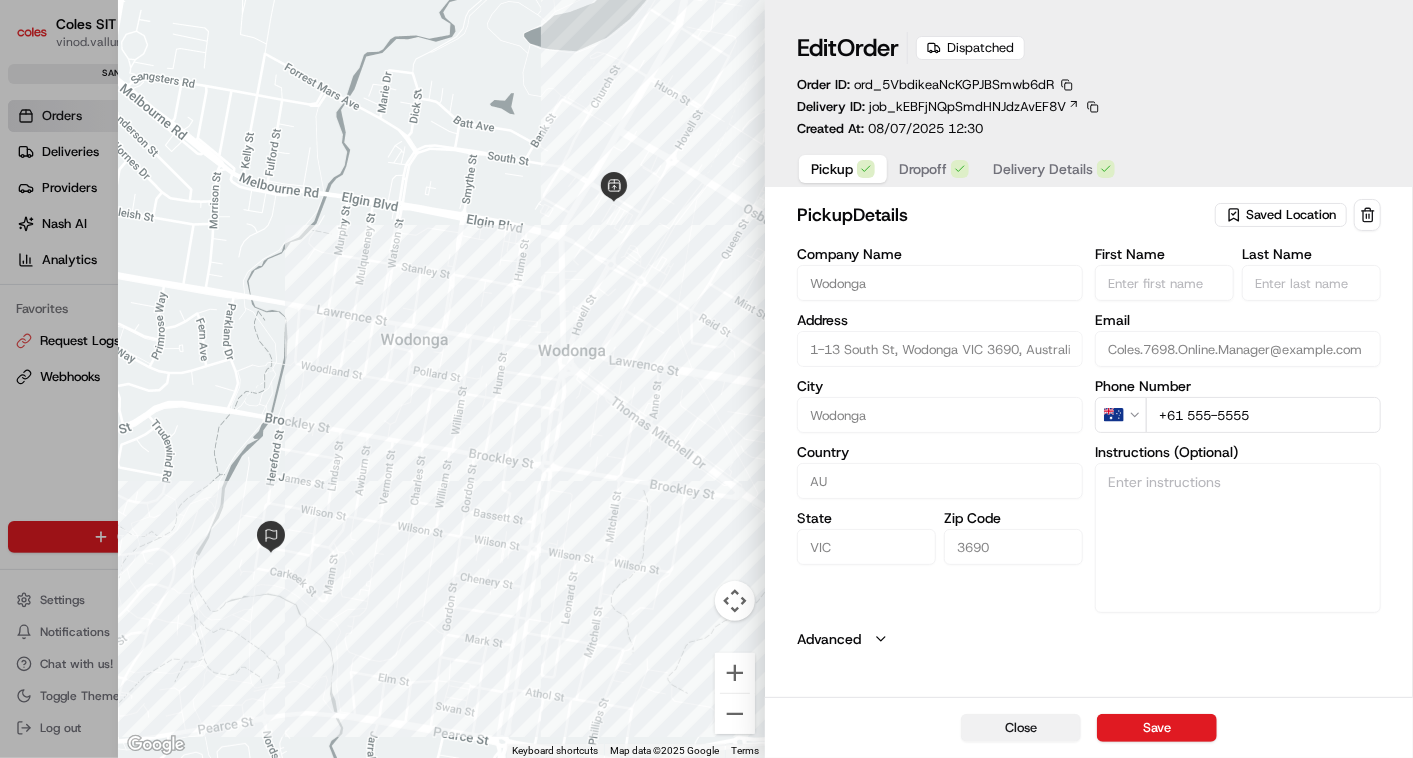 click on "Close" at bounding box center (1021, 728) 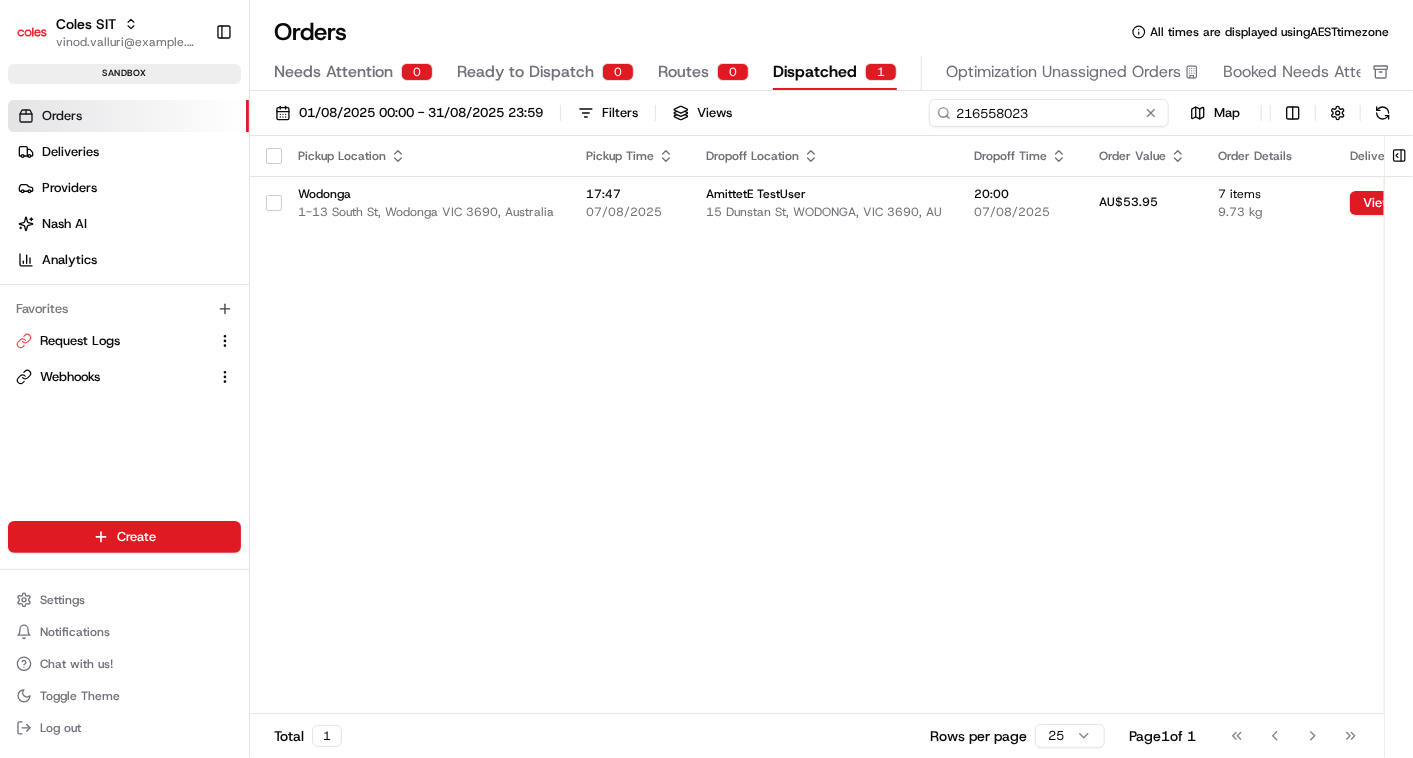 click on "216558023" at bounding box center (1049, 113) 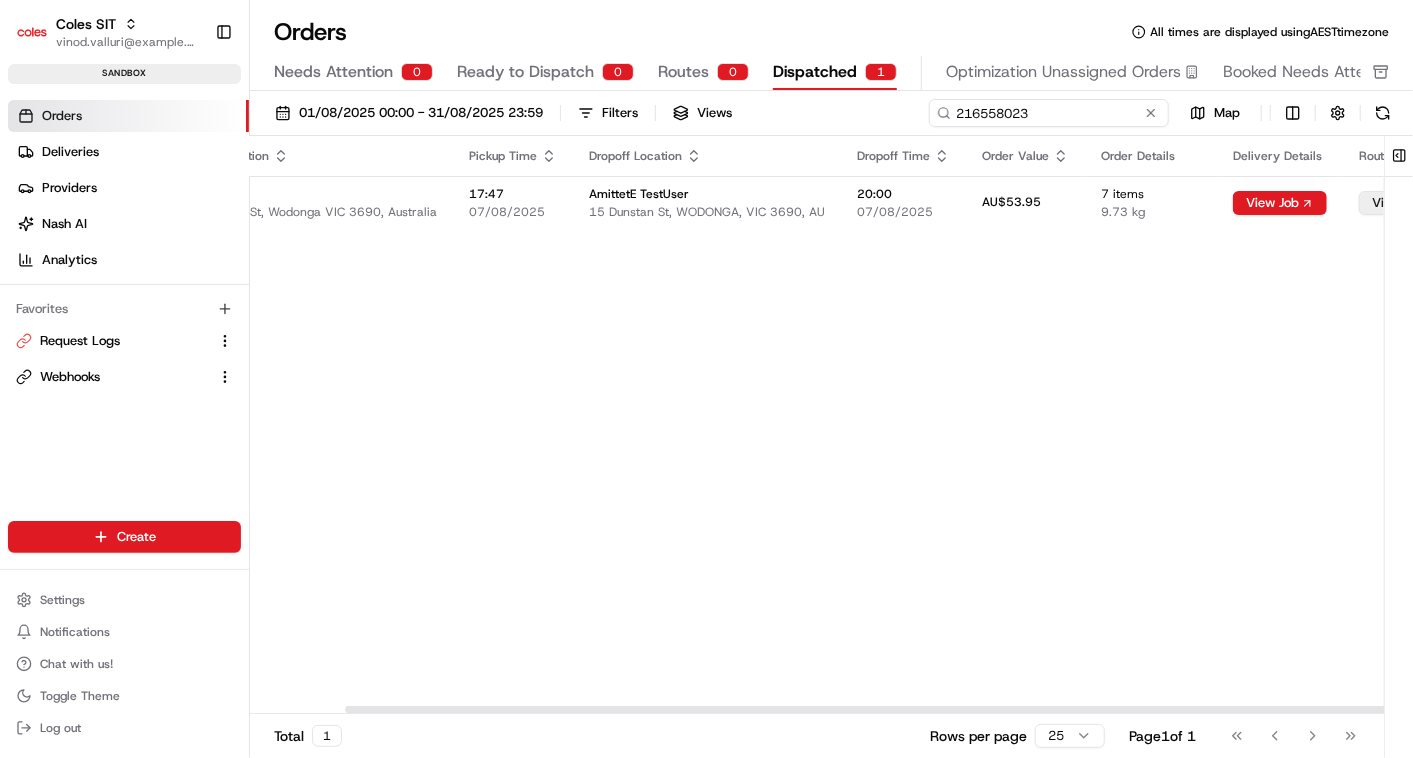 scroll, scrollTop: 0, scrollLeft: 117, axis: horizontal 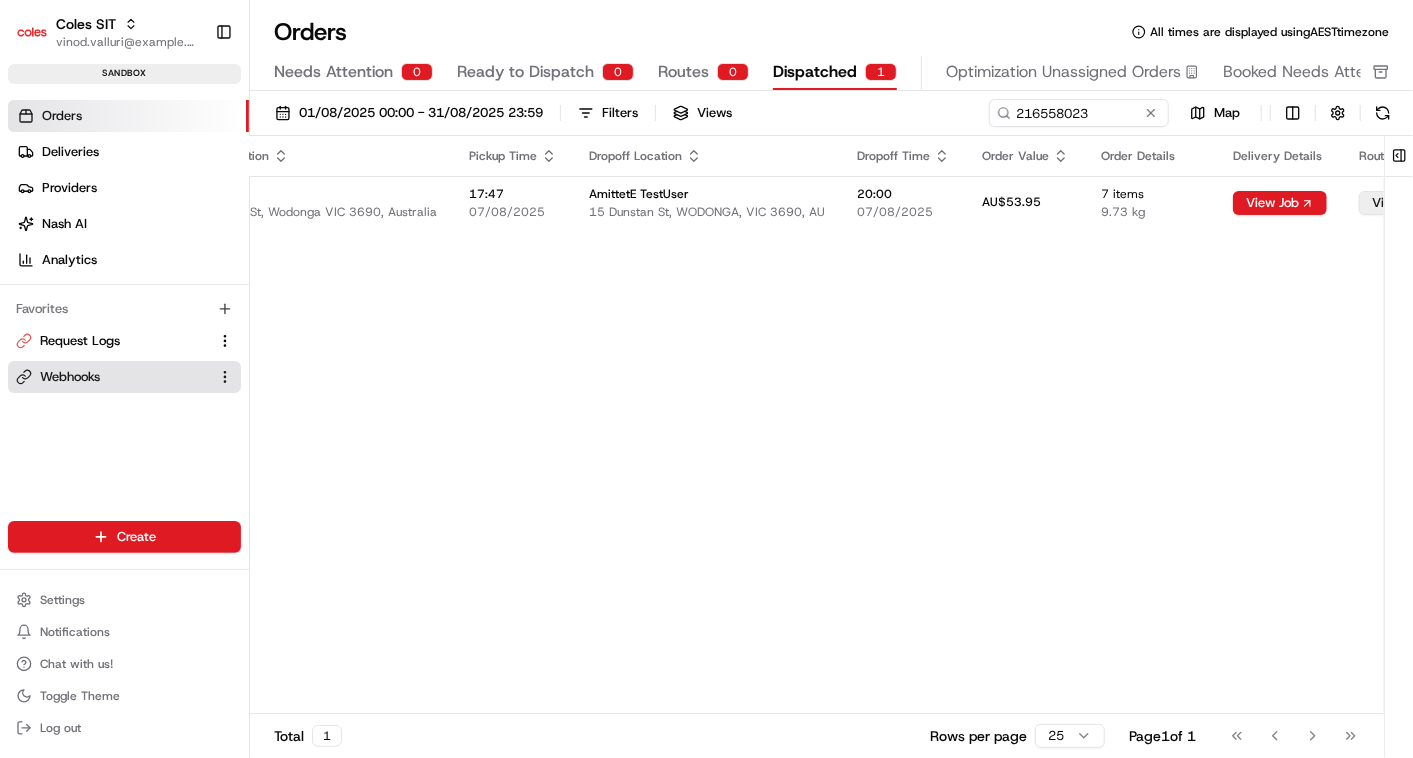 click on "Webhooks" at bounding box center (70, 377) 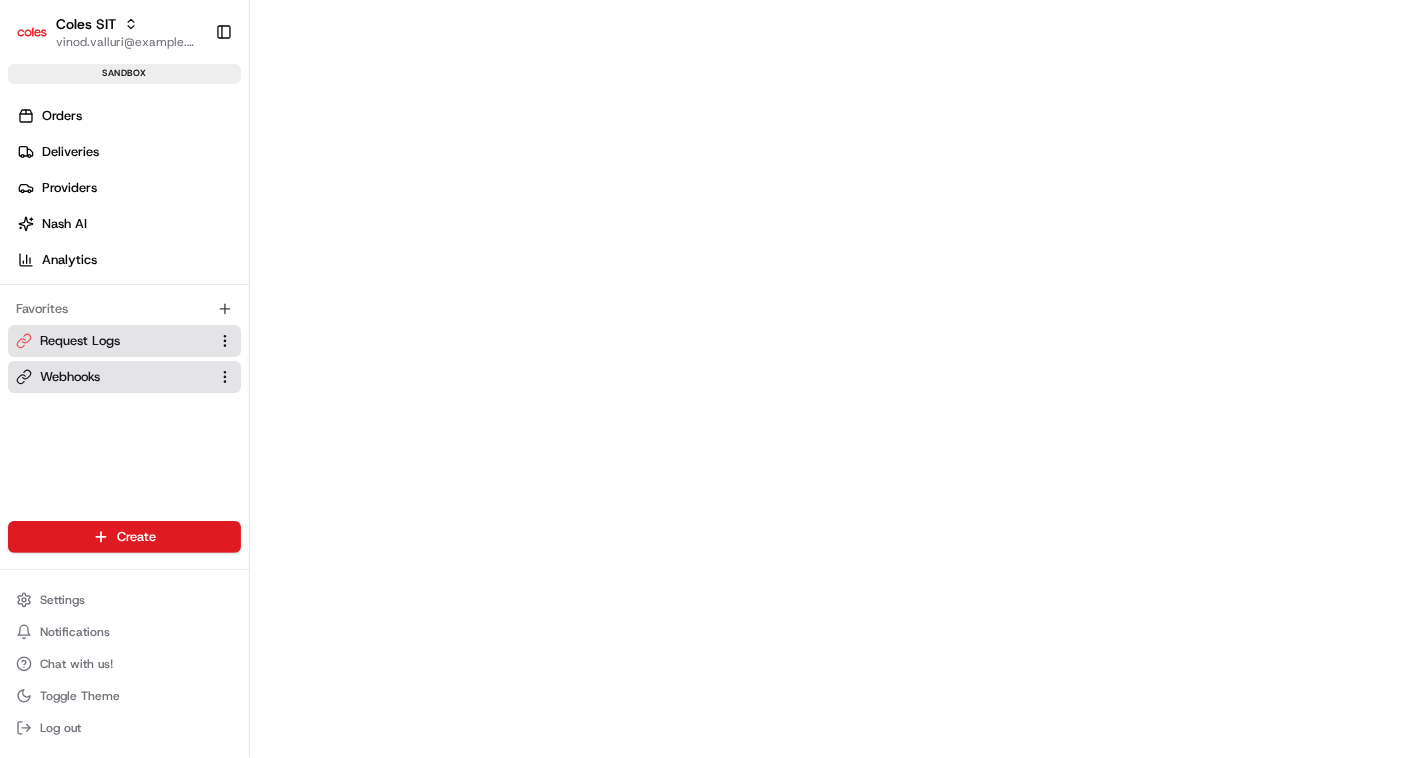 click on "Request Logs" at bounding box center (80, 341) 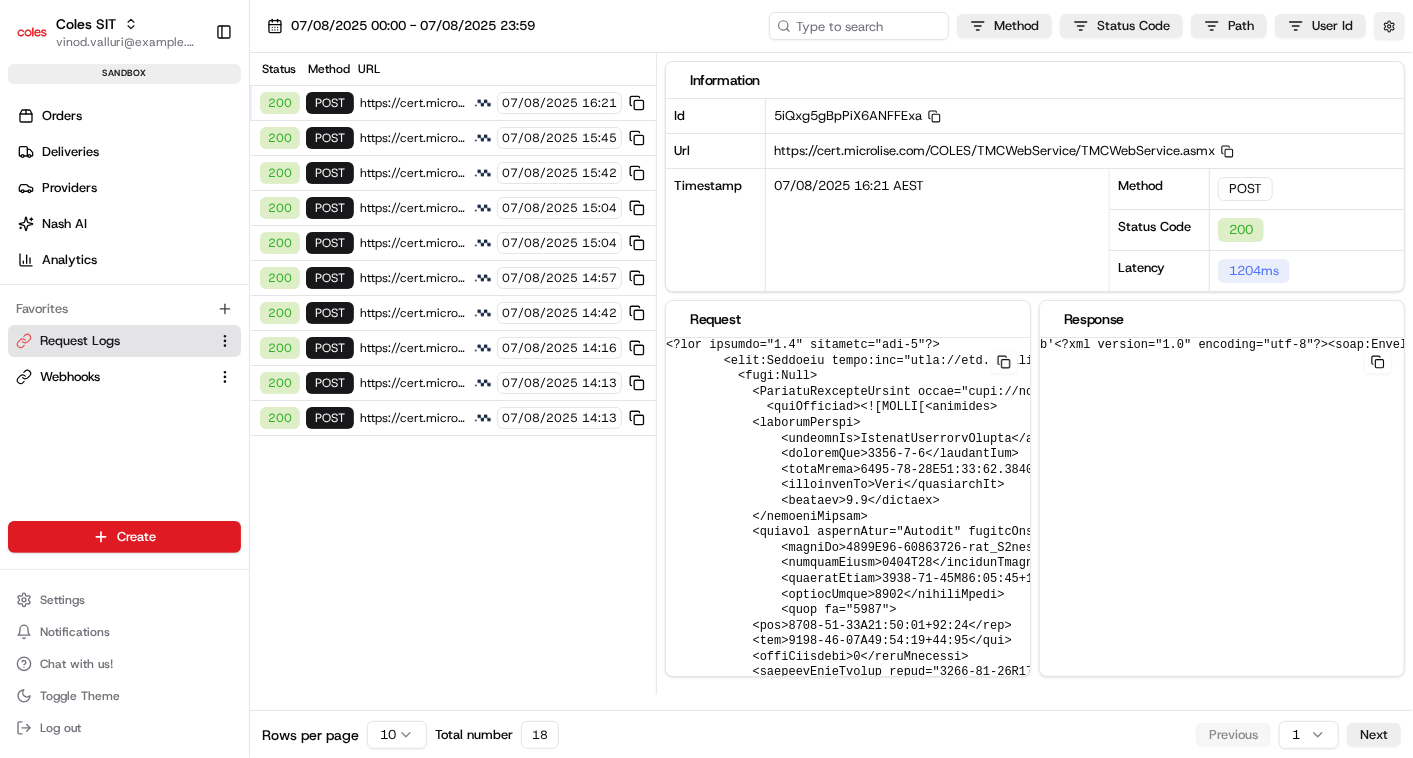 click at bounding box center [1389, 26] 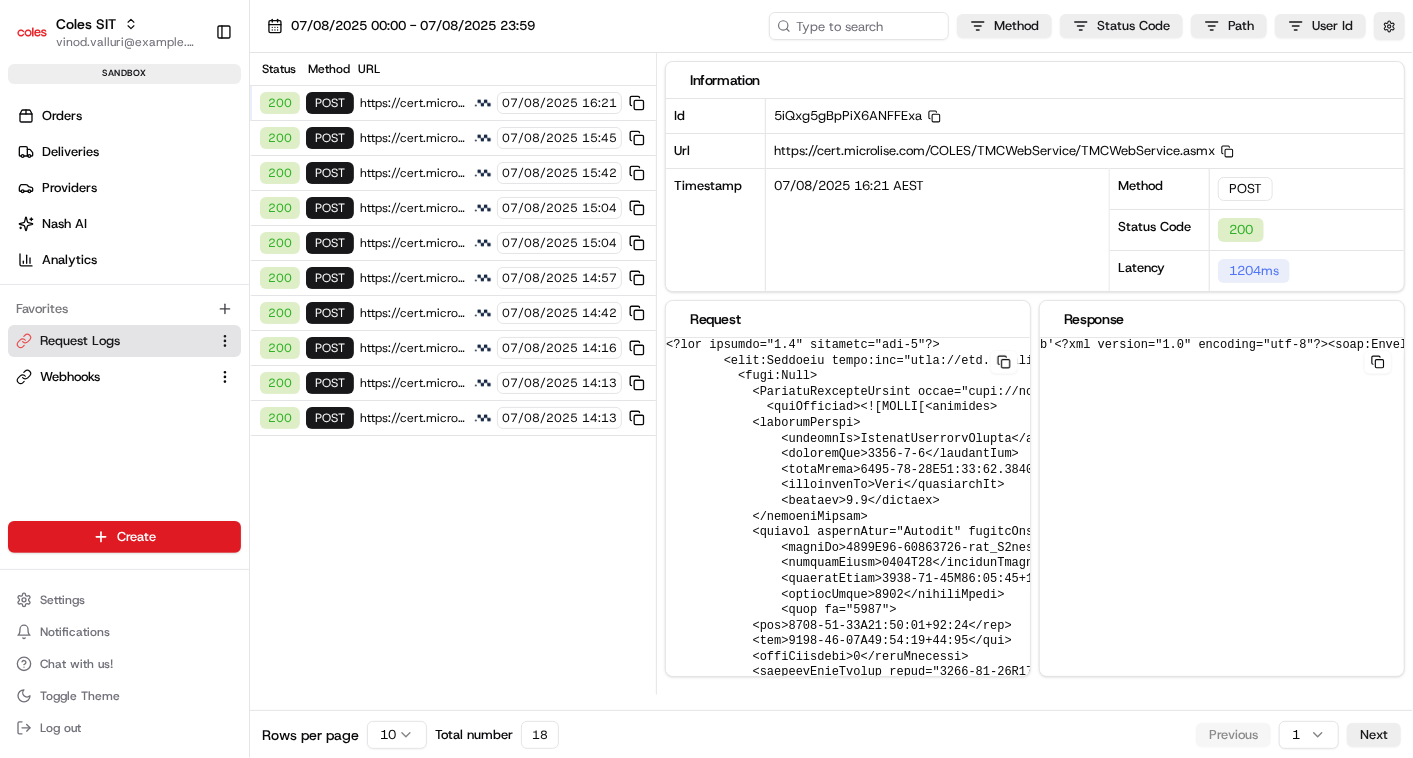 click on "Status Method URL 200 POST https://cert.microlise.com/COLES/TMCWebService/TMCWebService.asmx 07/08/2025 16:21 200 POST https://cert.microlise.com/COLES/TMCWebService/TMCWebService.asmx 07/08/2025 15:45 200 POST https://cert.microlise.com/COLES/TMCWebService/TMCWebService.asmx 07/08/2025 15:42 200 POST https://cert.microlise.com/COLES/TMCWebService/TMCWebService.asmx 07/08/2025 15:04 200 POST https://cert.microlise.com/COLES/TMCWebService/TMCWebService.asmx 07/08/2025 15:04 200 POST https://cert.microlise.com/COLES/TMCWebService/TMCWebService.asmx 07/08/2025 14:57 200 POST https://cert.microlise.com/COLES/TMCWebService/TMCWebService.asmx 07/08/2025 14:42 200 POST https://cert.microlise.com/COLES/TMCWebService/TMCWebService.asmx 07/08/2025 14:16 200 POST https://cert.microlise.com/COLES/TMCWebService/TMCWebService.asmx 07/08/2025 14:13 200 POST https://cert.microlise.com/COLES/TMCWebService/TMCWebService.asmx 07/08/2025 14:13" at bounding box center [453, 374] 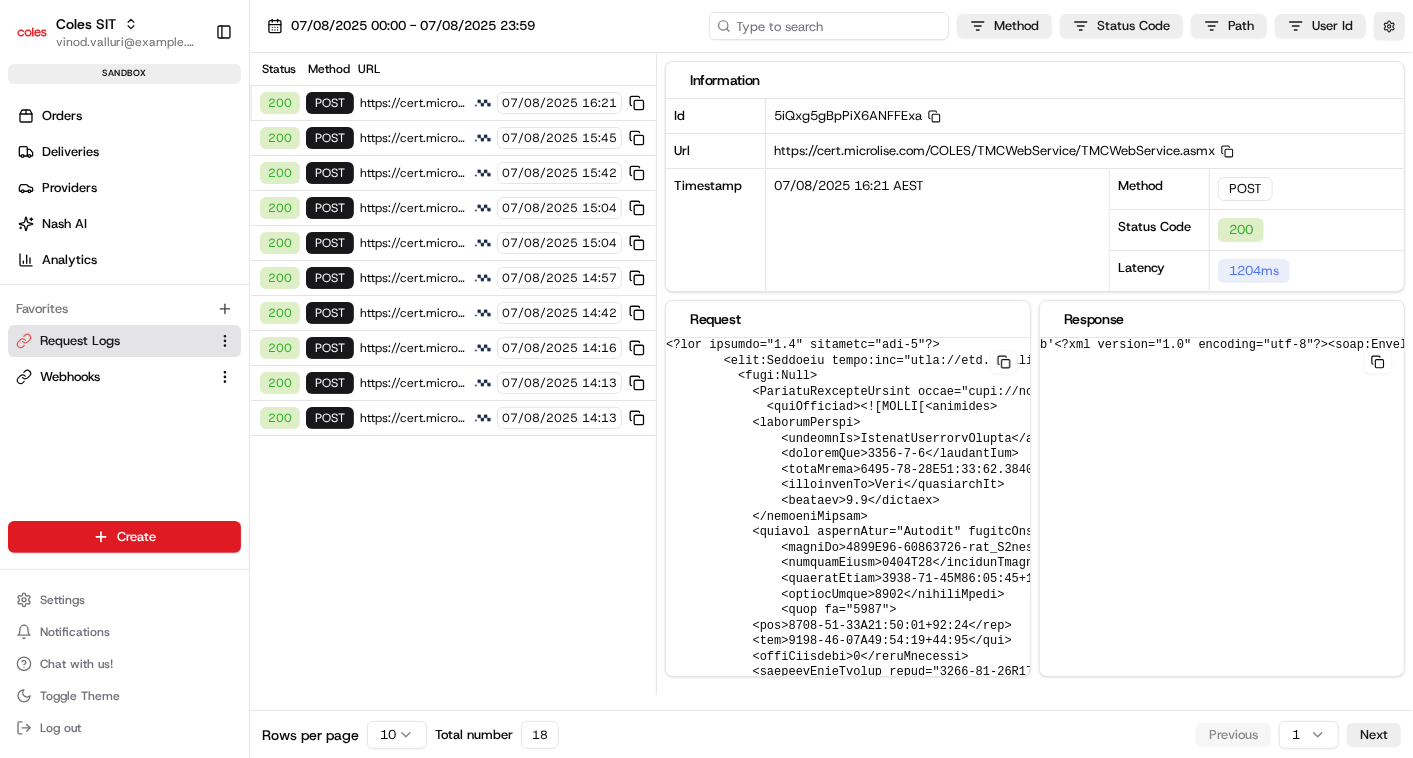 click at bounding box center (829, 26) 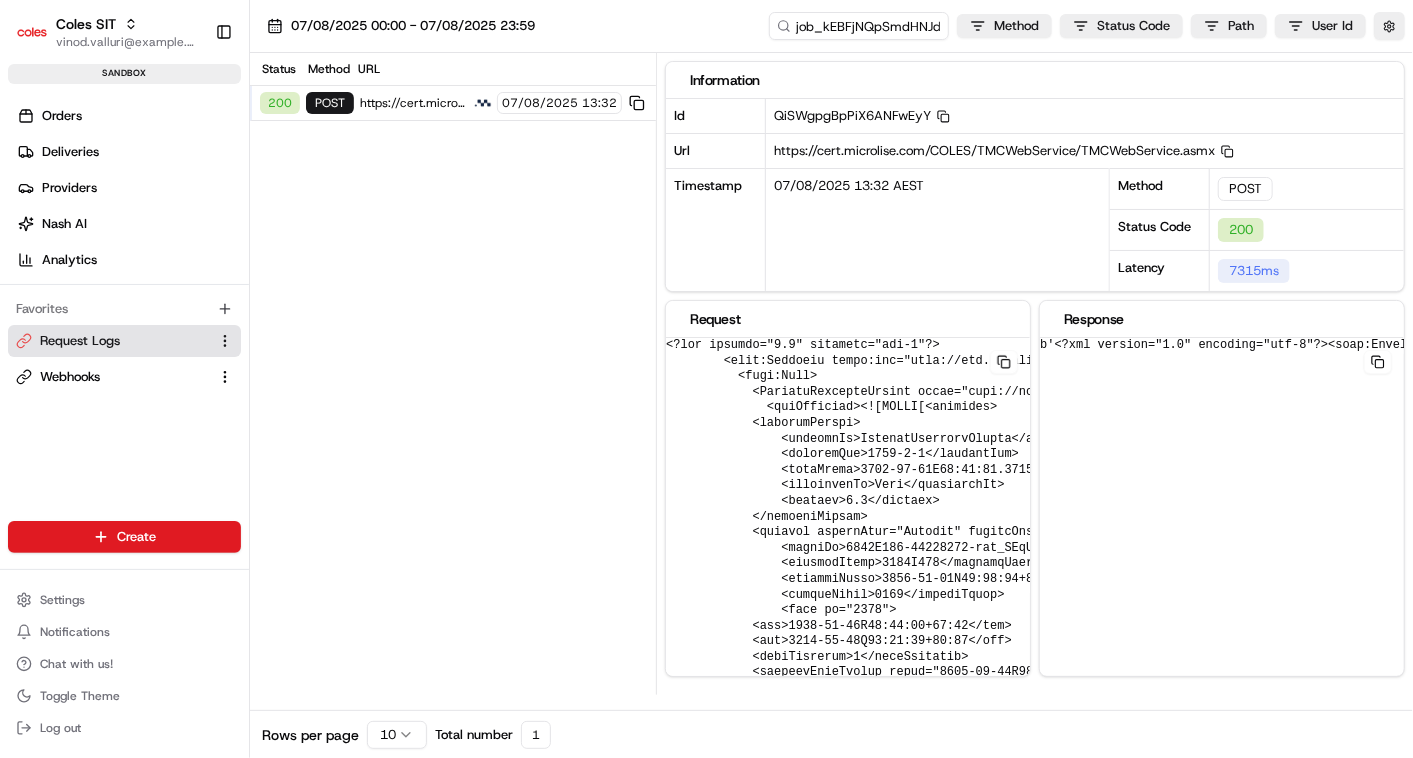 click on "https://cert.microlise.com/COLES/TMCWebService/TMCWebService.asmx" at bounding box center [413, 103] 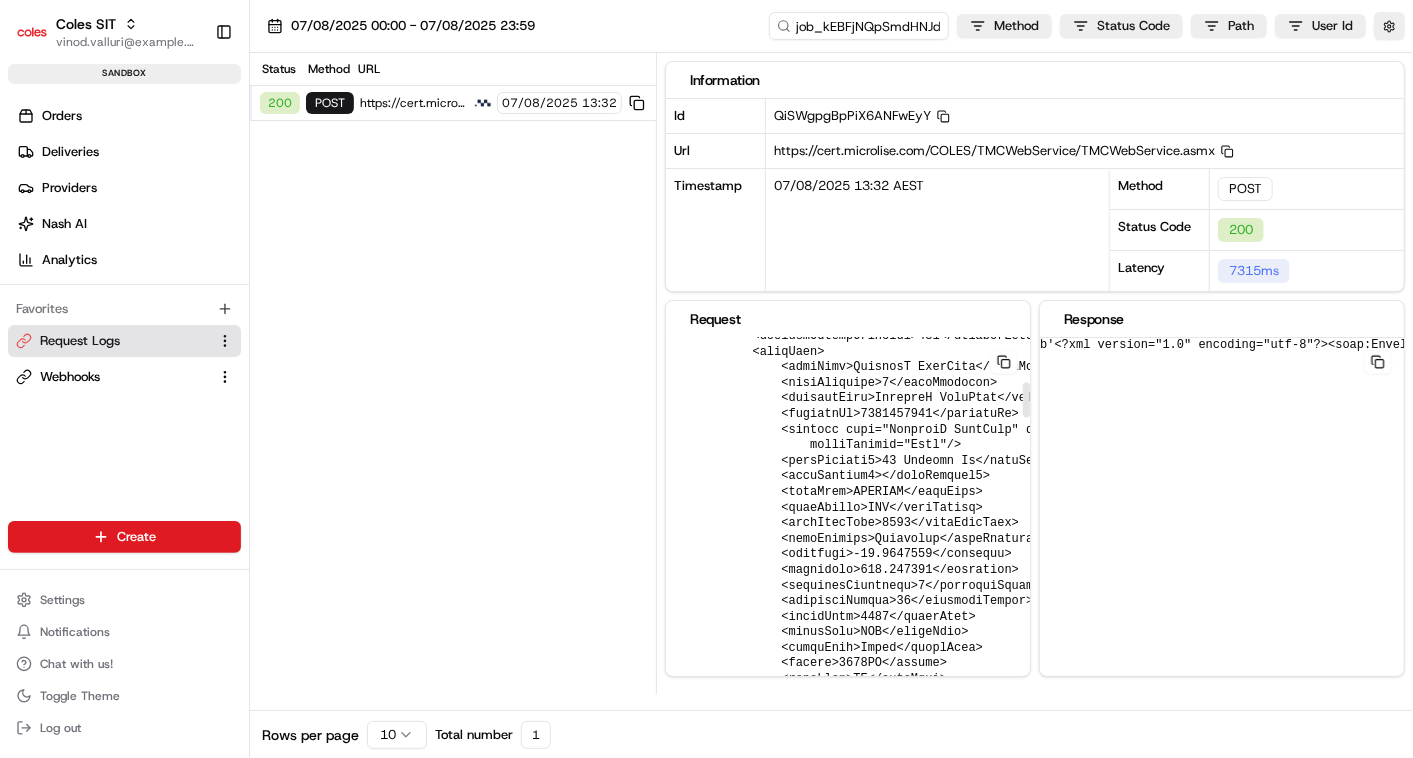 scroll, scrollTop: 0, scrollLeft: 0, axis: both 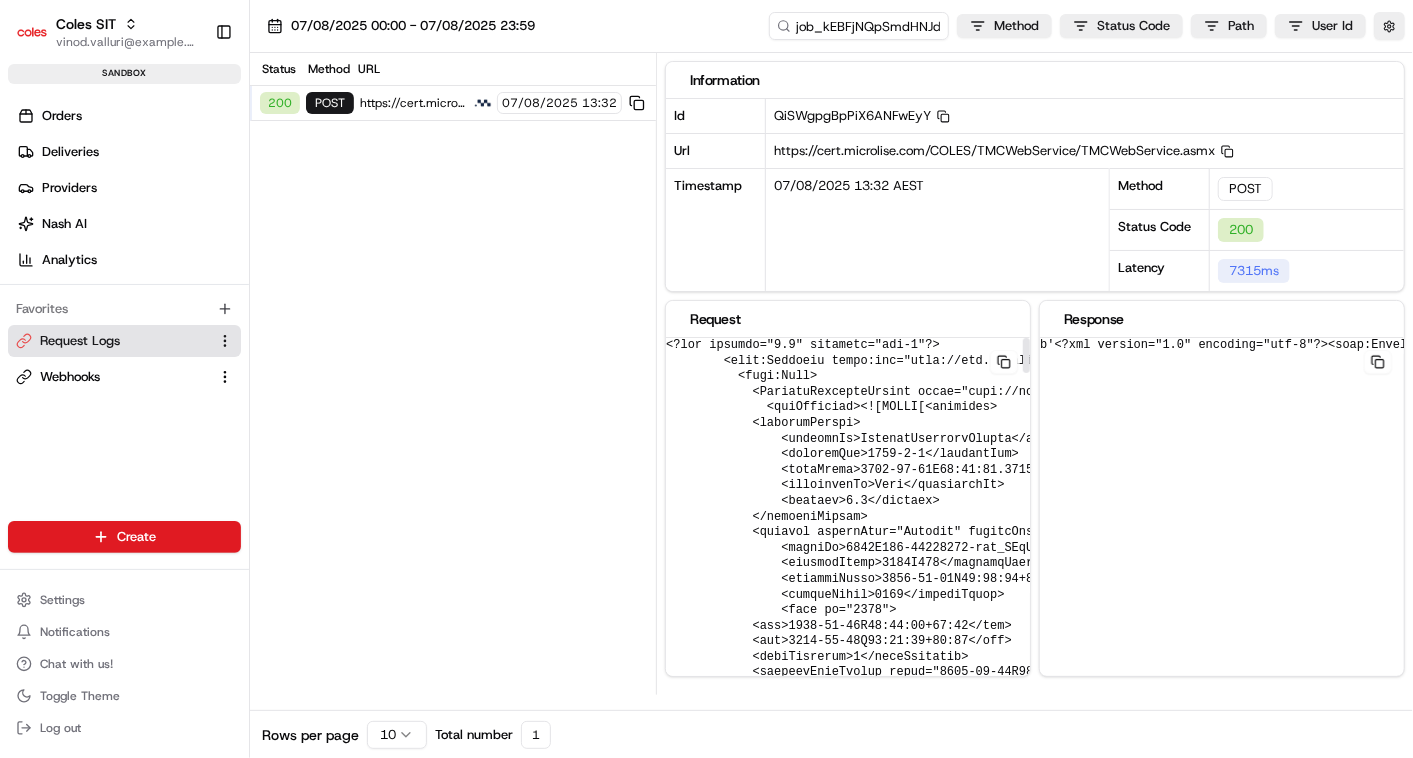 click at bounding box center (1303, 2334) 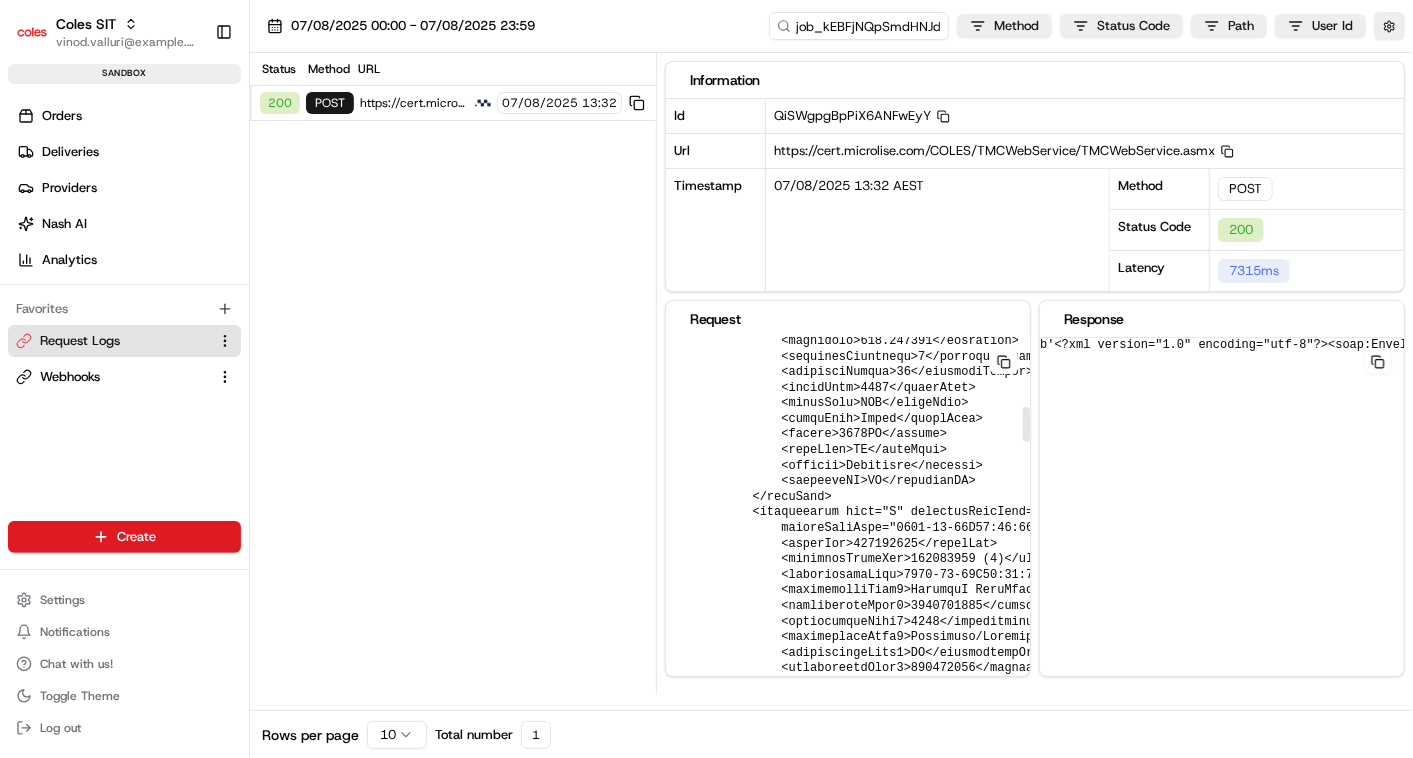 scroll, scrollTop: 740, scrollLeft: 0, axis: vertical 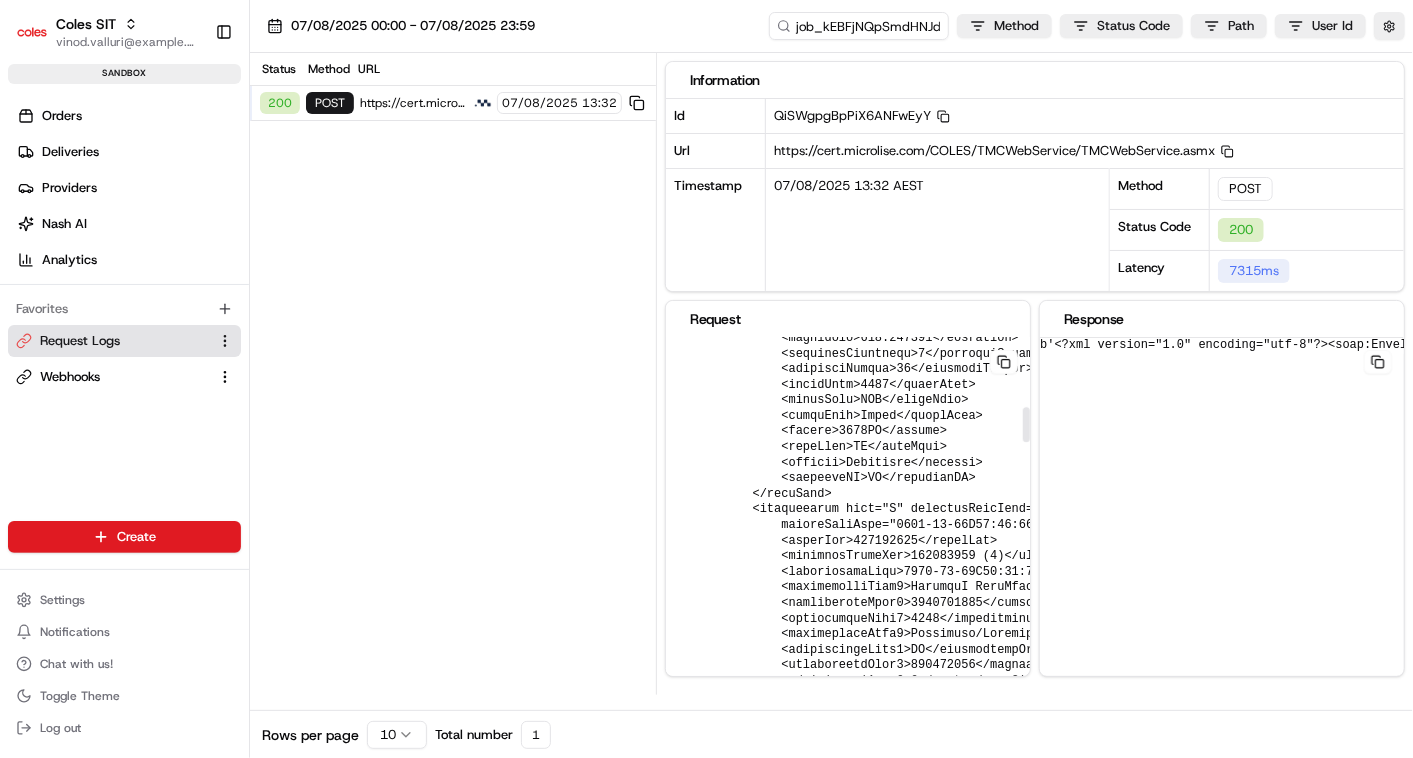 click at bounding box center [1303, 1594] 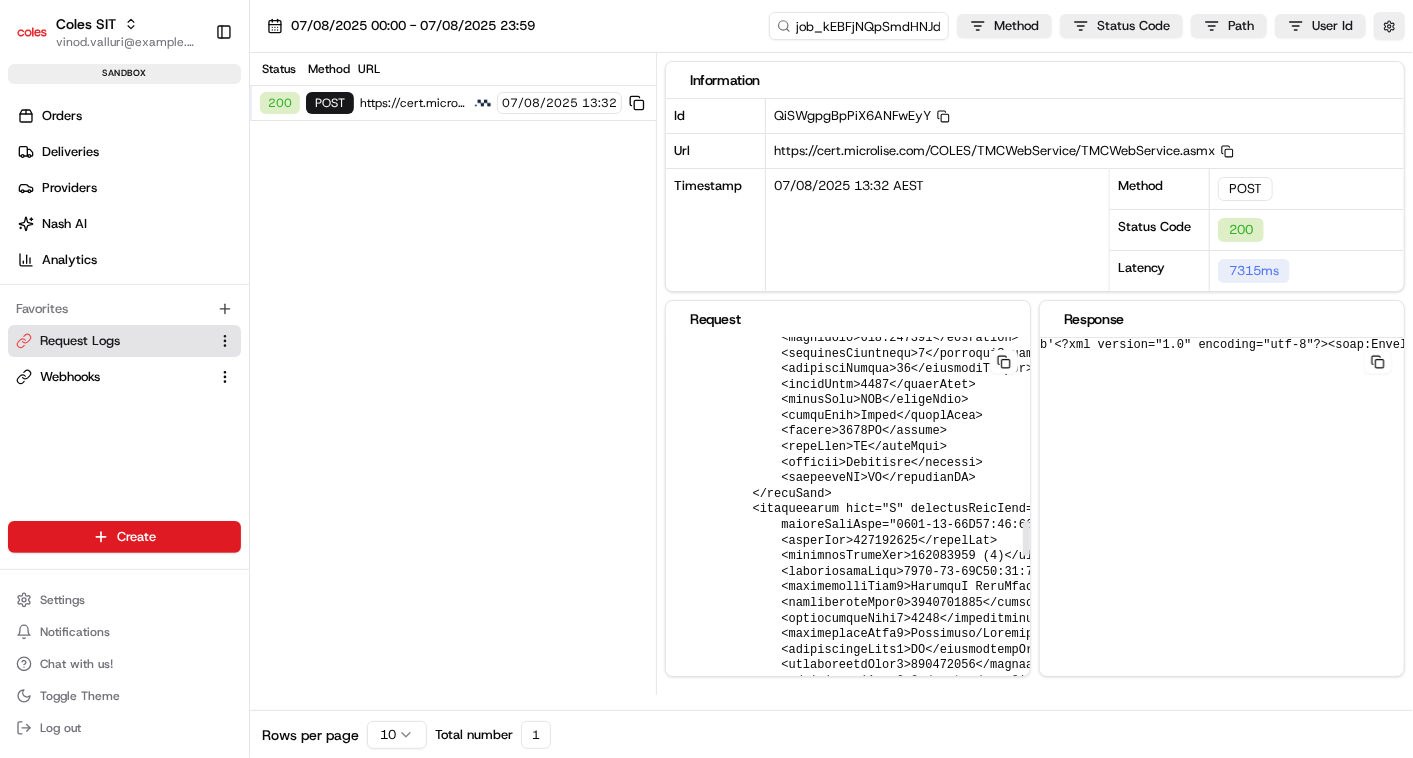 scroll, scrollTop: 1958, scrollLeft: 0, axis: vertical 